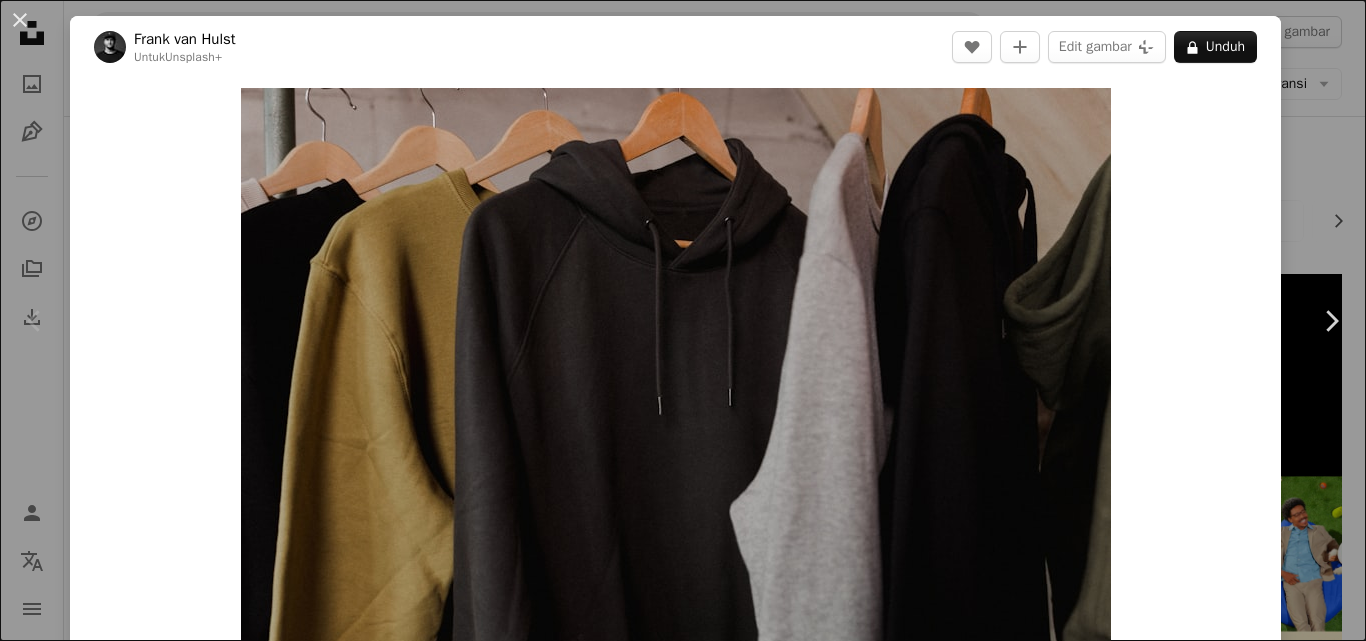 scroll, scrollTop: 0, scrollLeft: 0, axis: both 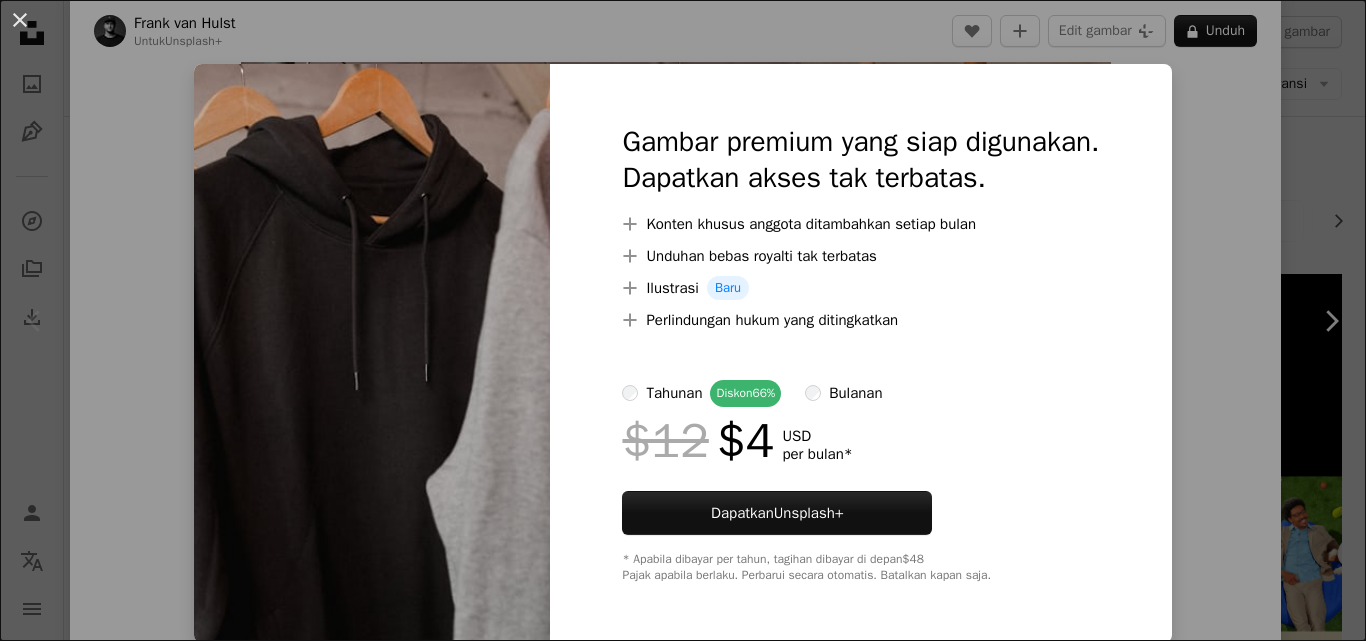click on "An X shape Gambar premium yang siap digunakan. Dapatkan akses tak terbatas. A plus sign Konten khusus anggota ditambahkan setiap bulan A plus sign Unduhan bebas royalti tak terbatas A plus sign Ilustrasi  Baru A plus sign Perlindungan hukum yang ditingkatkan tahunan Diskon  66% bulanan $12   $4 USD per bulan * Dapatkan  Unsplash+ * Apabila dibayar per tahun, tagihan dibayar di depan  $48 Pajak apabila berlaku. Perbarui secara otomatis. Batalkan kapan saja." at bounding box center (683, 320) 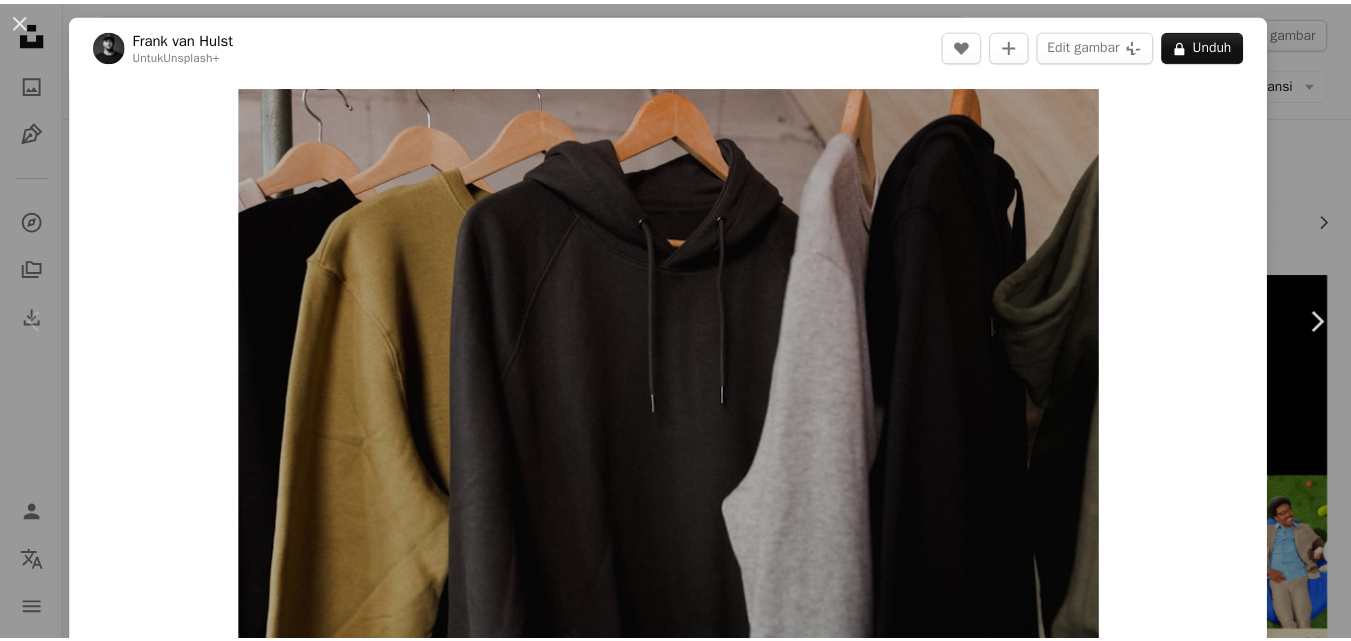 scroll, scrollTop: 3, scrollLeft: 0, axis: vertical 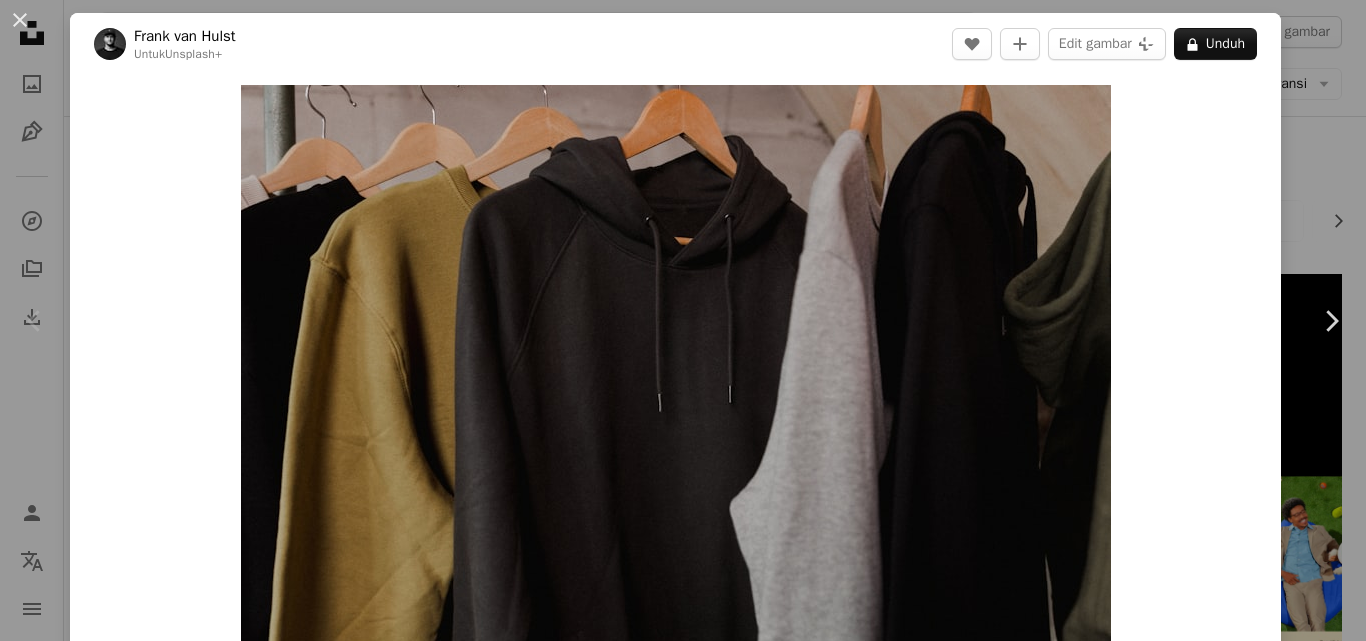 click on "[DAY] [MONTH] [YEAR]" at bounding box center [683, 320] 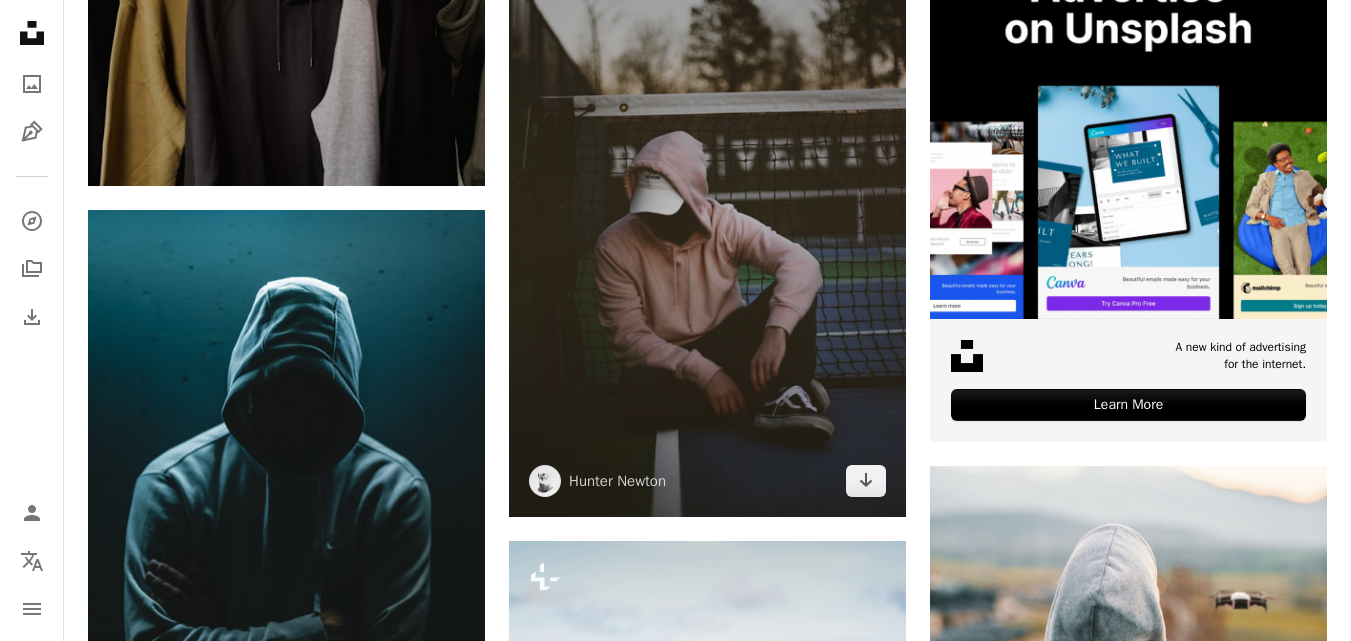 scroll, scrollTop: 353, scrollLeft: 0, axis: vertical 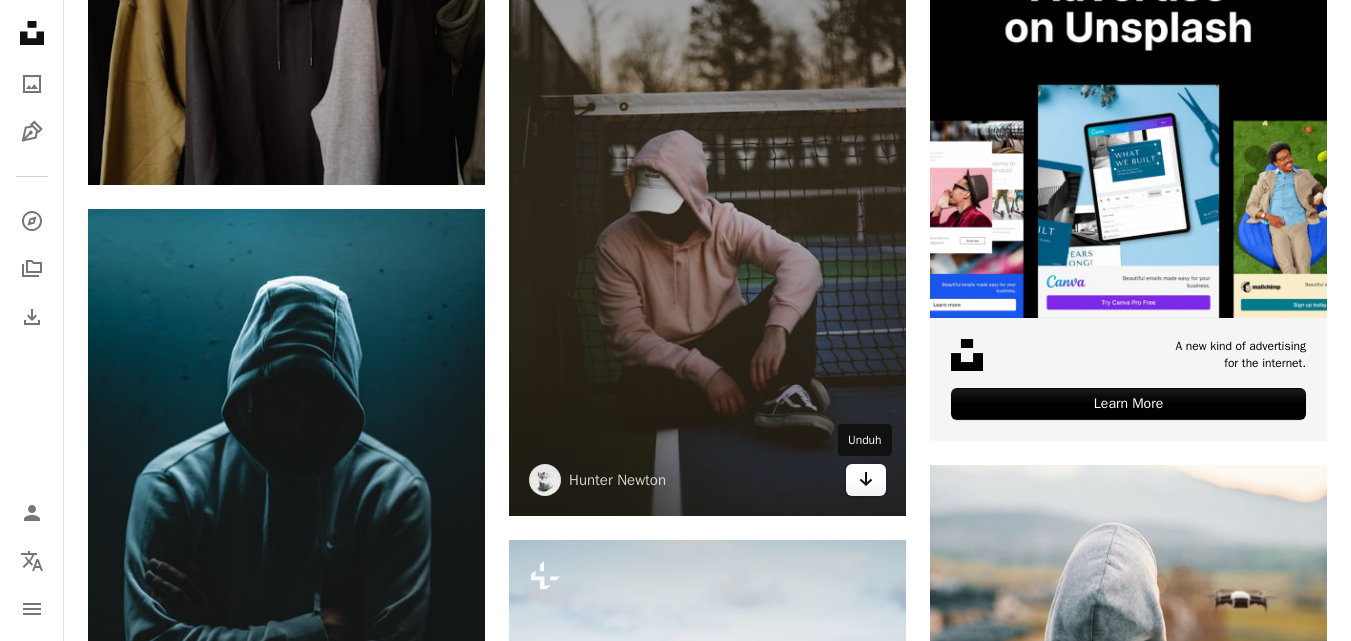 click on "Arrow pointing down" 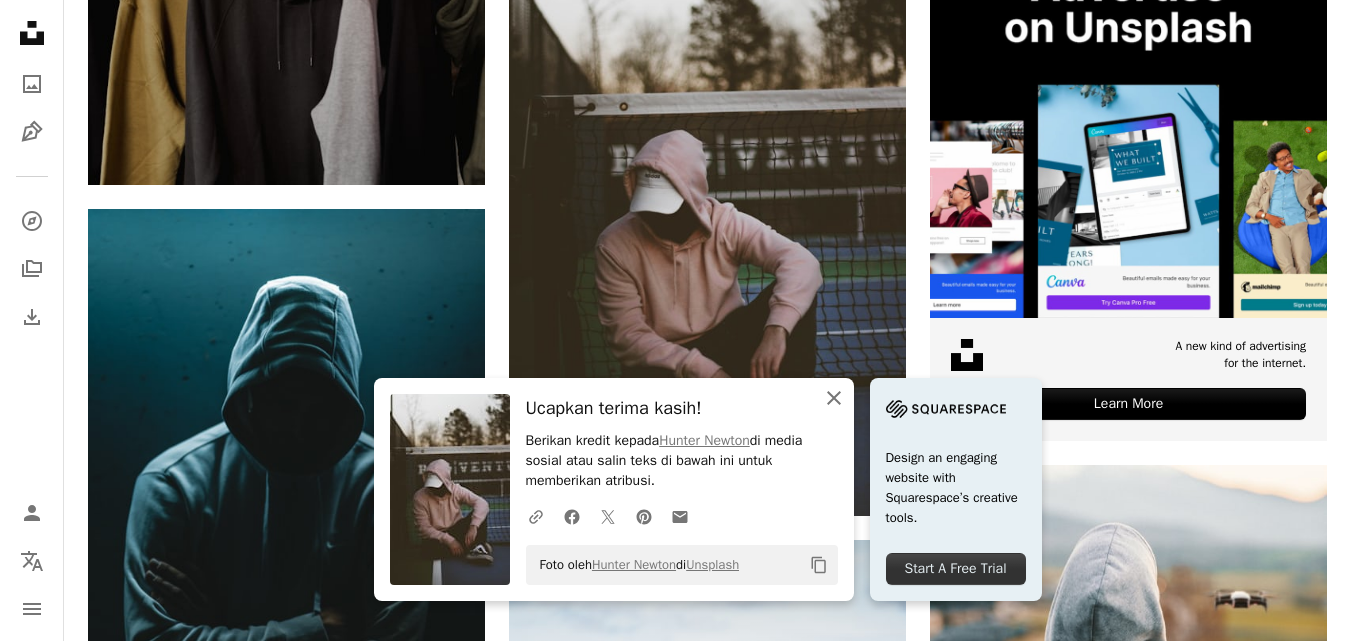 click on "An X shape" 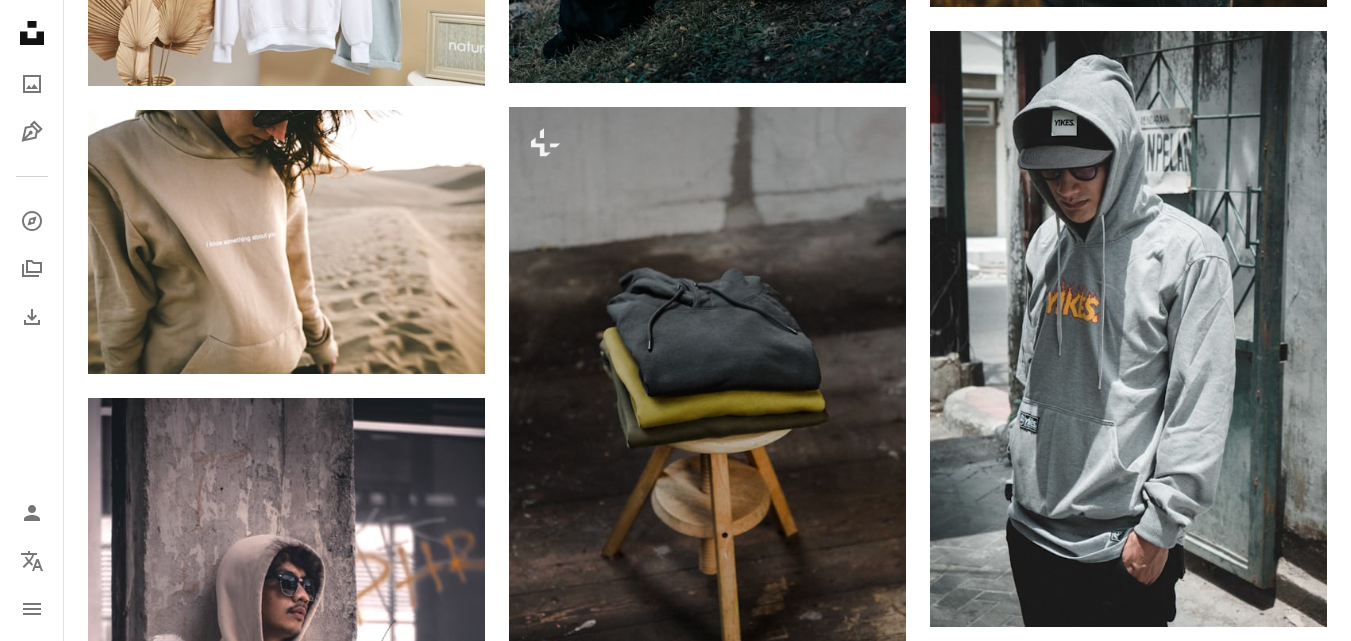 scroll, scrollTop: 1173, scrollLeft: 0, axis: vertical 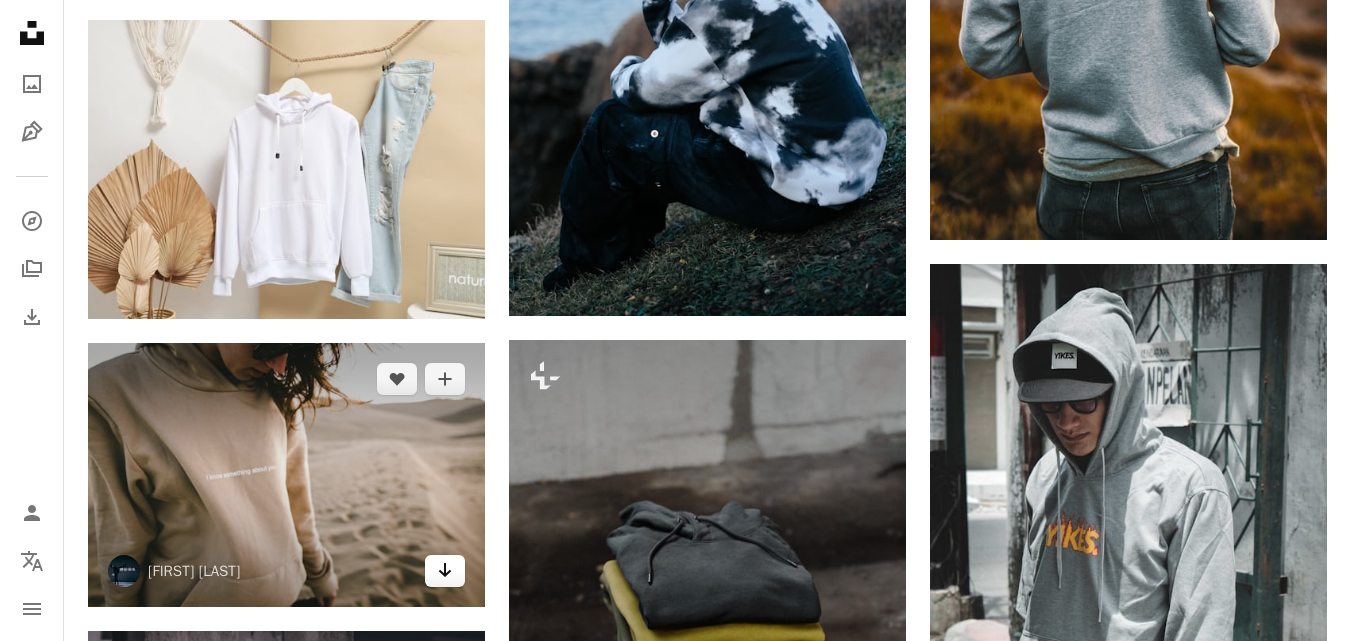 click 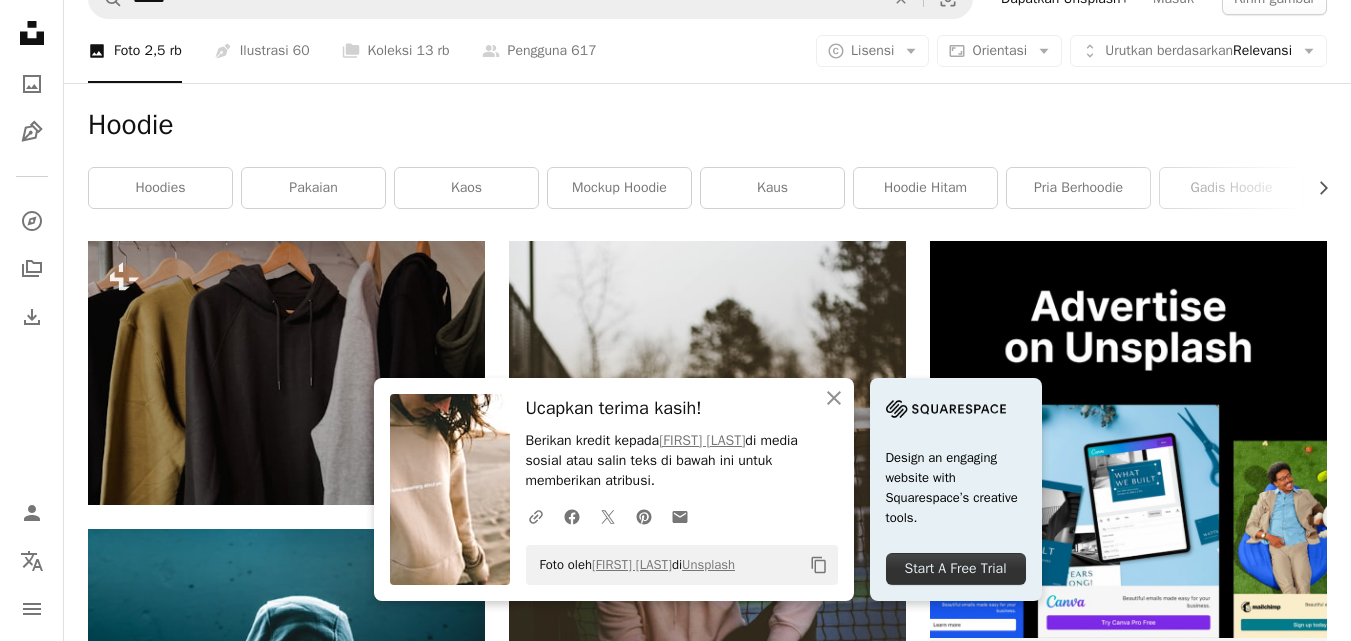 scroll, scrollTop: 0, scrollLeft: 0, axis: both 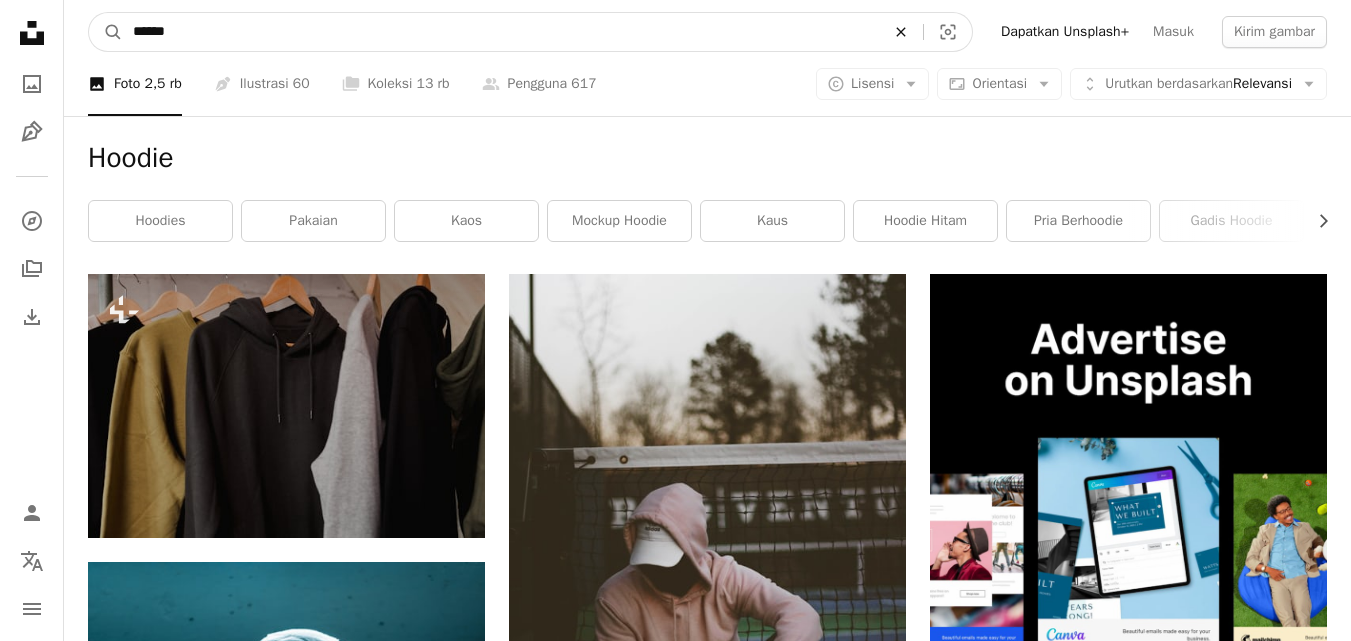 click on "An X shape" at bounding box center (901, 32) 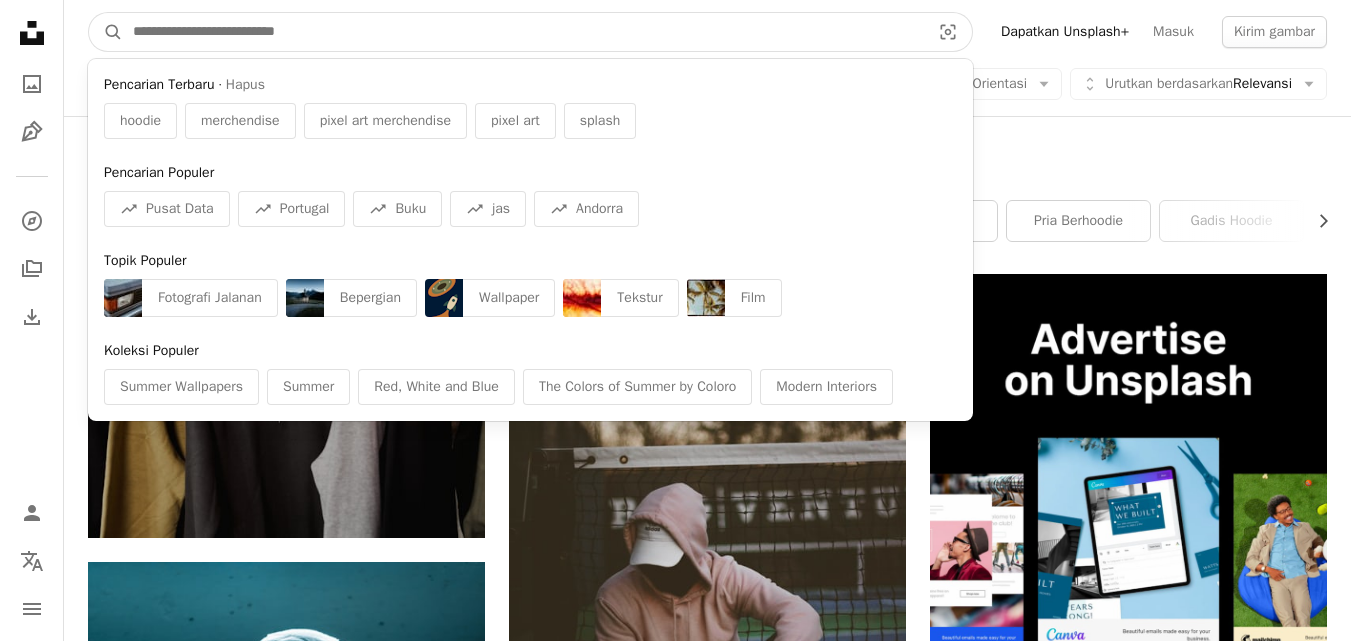 click at bounding box center (523, 32) 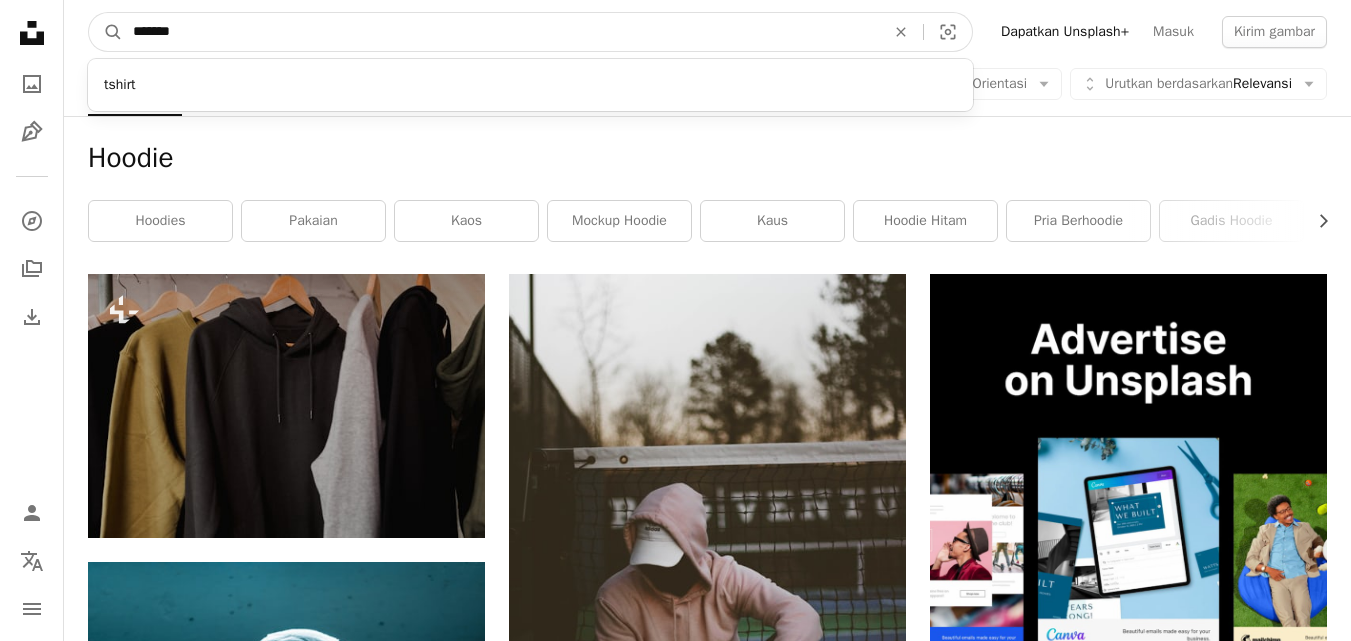 type on "*******" 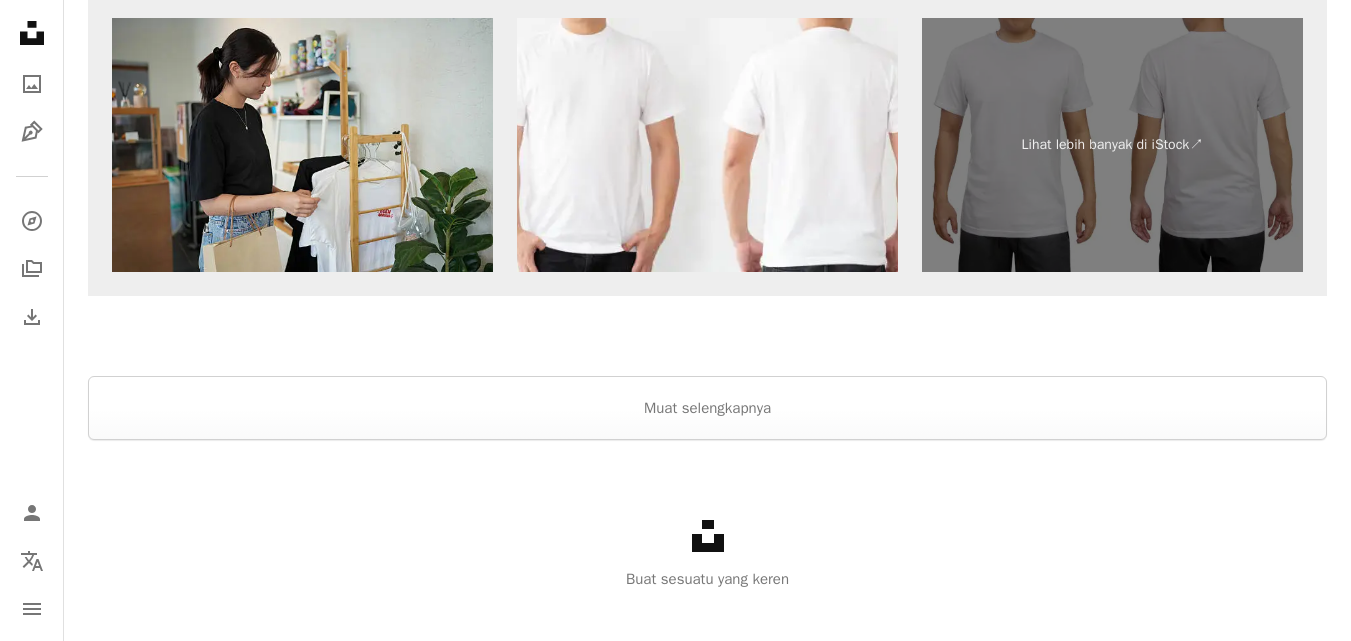scroll, scrollTop: 4376, scrollLeft: 0, axis: vertical 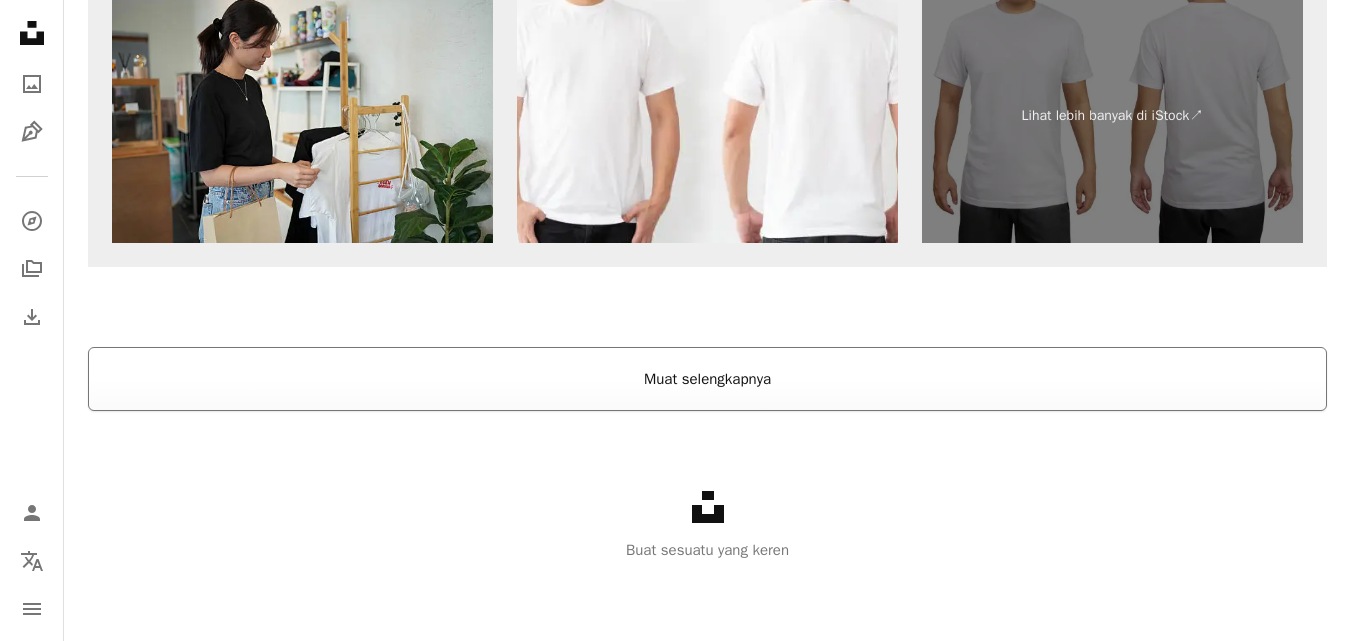 click on "Muat selengkapnya" at bounding box center [707, 379] 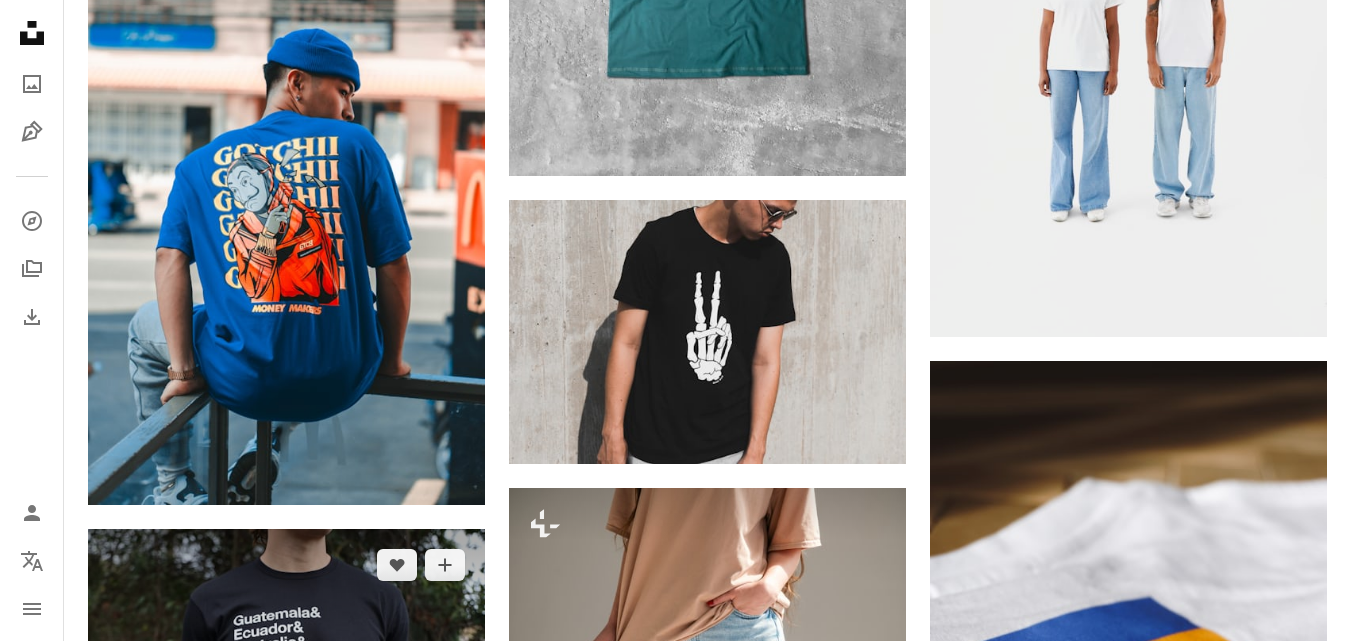 scroll, scrollTop: 14888, scrollLeft: 0, axis: vertical 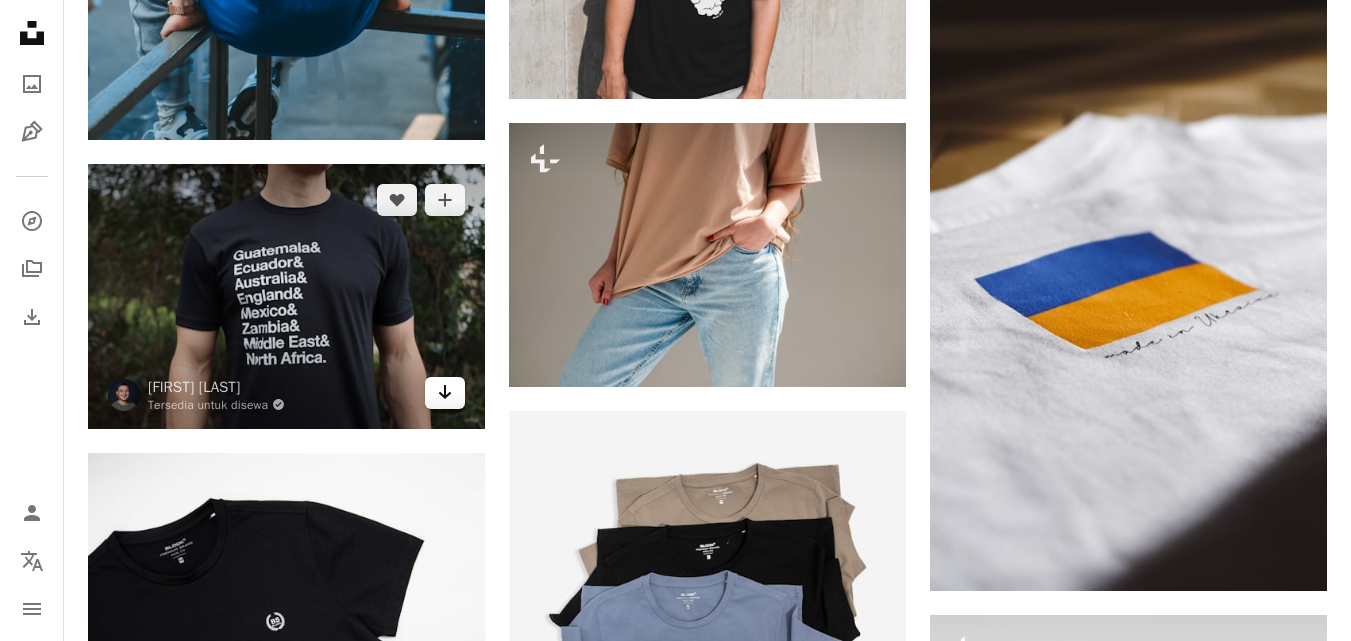 click on "Arrow pointing down" 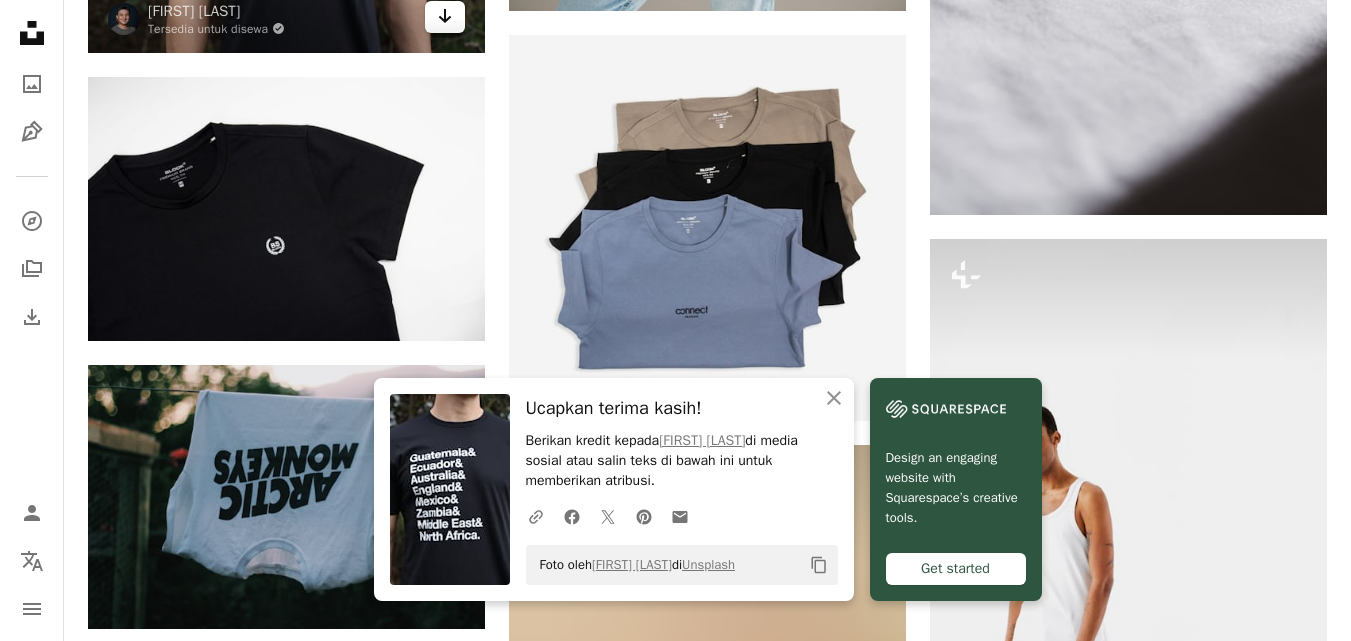 scroll, scrollTop: 15266, scrollLeft: 0, axis: vertical 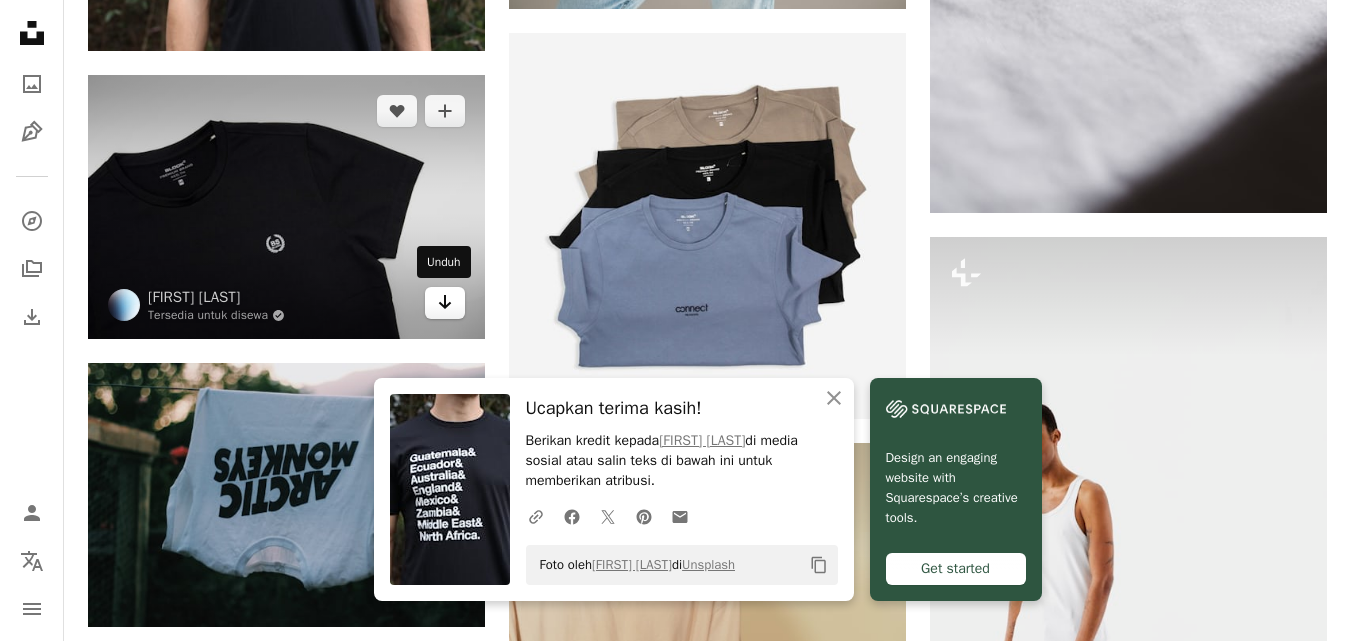 click on "Arrow pointing down" 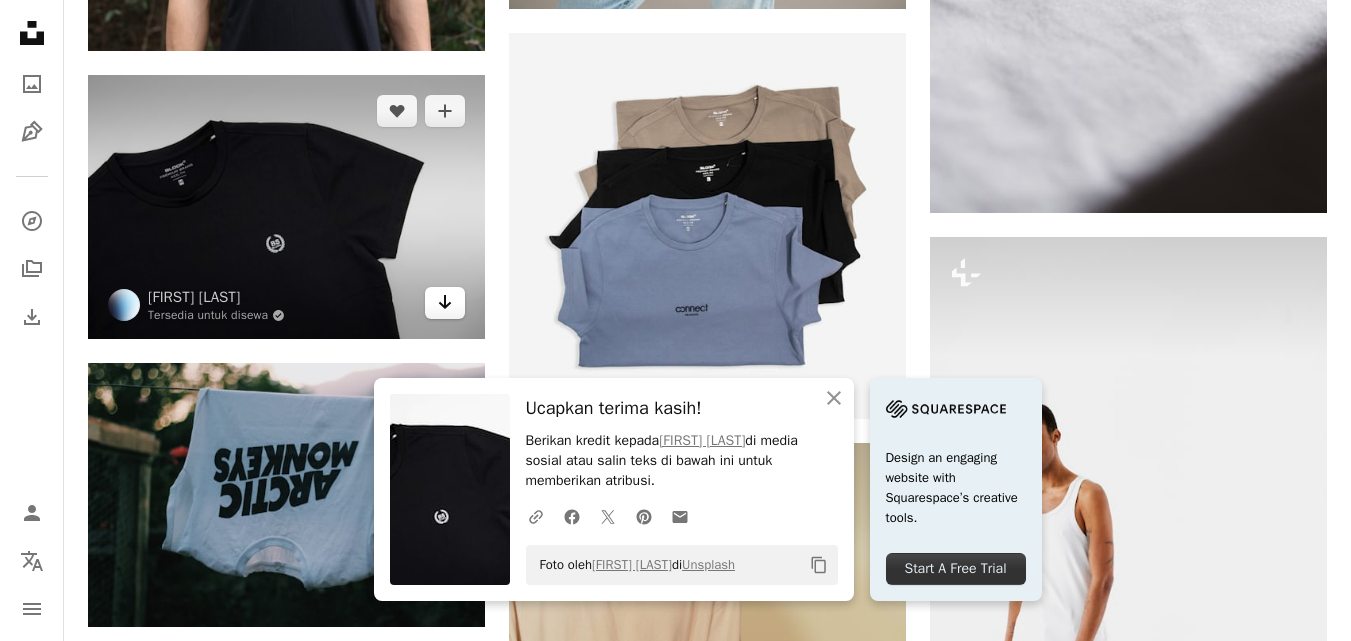click on "Arrow pointing down" 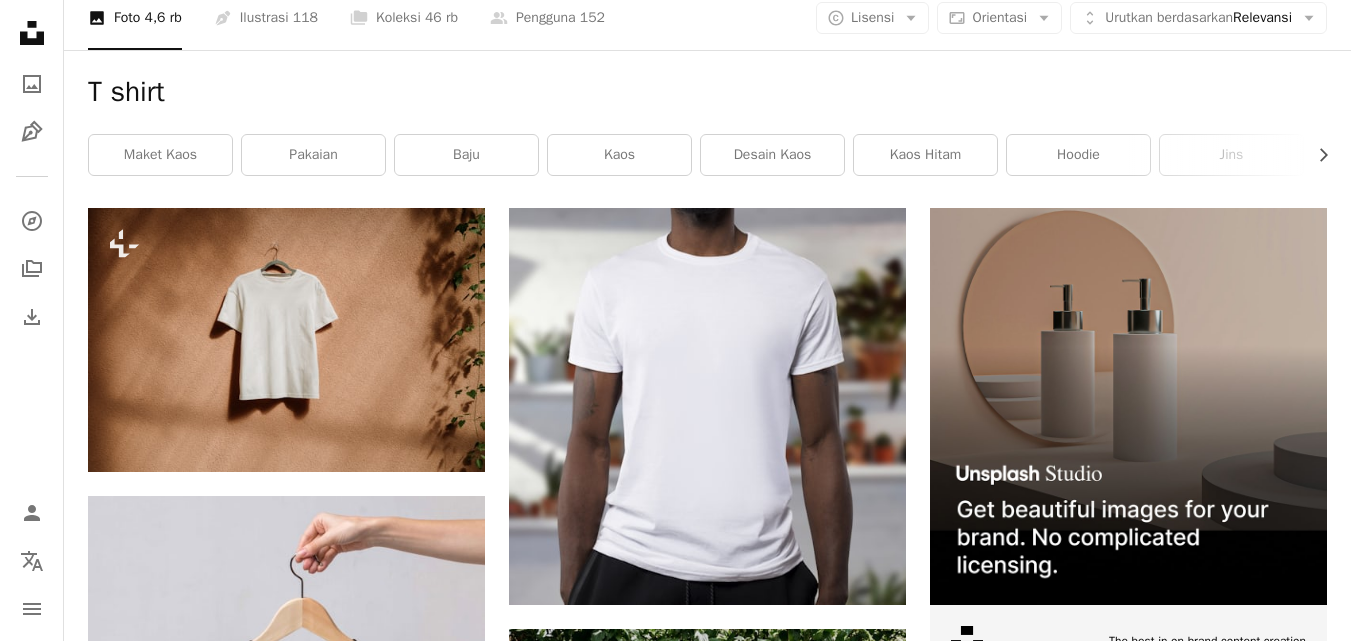 scroll, scrollTop: 0, scrollLeft: 0, axis: both 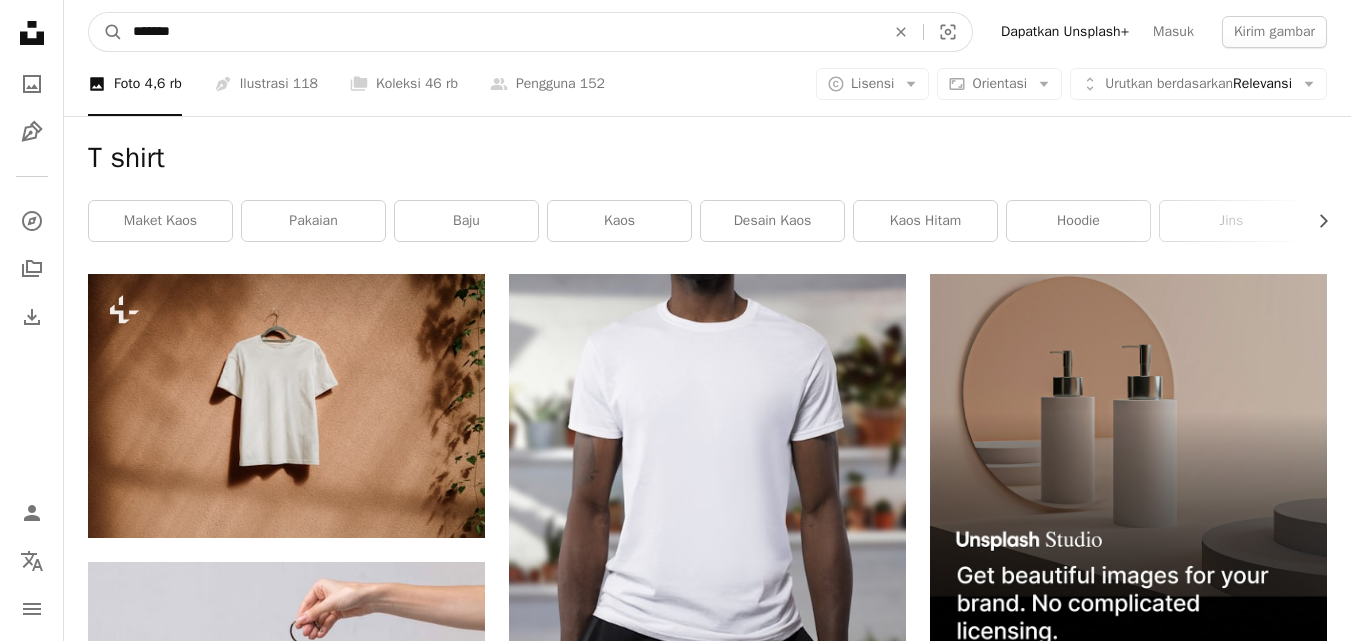 click on "*******" at bounding box center (501, 32) 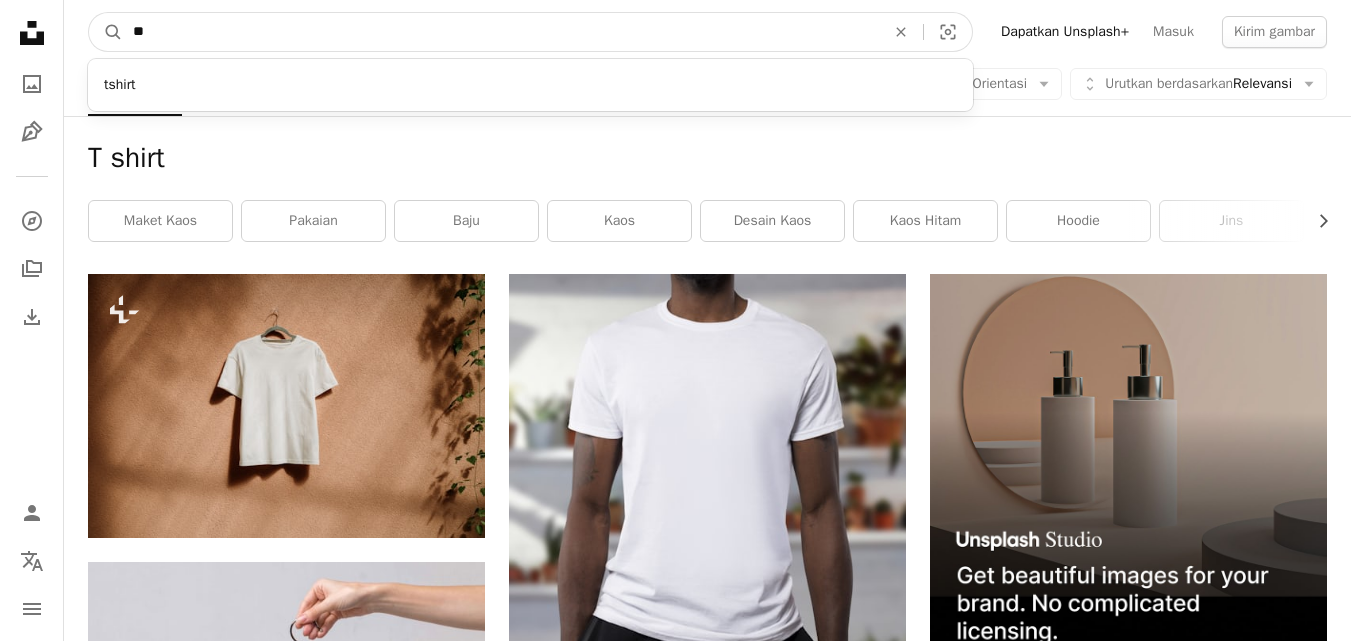 type on "*" 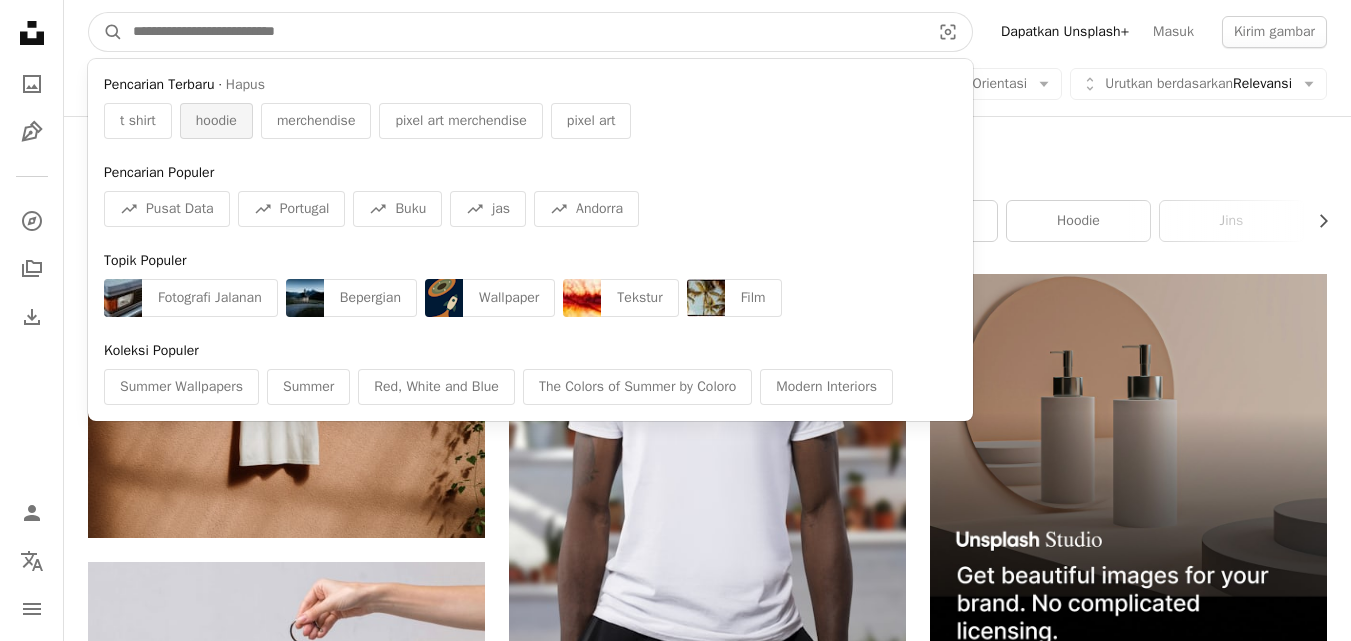 type 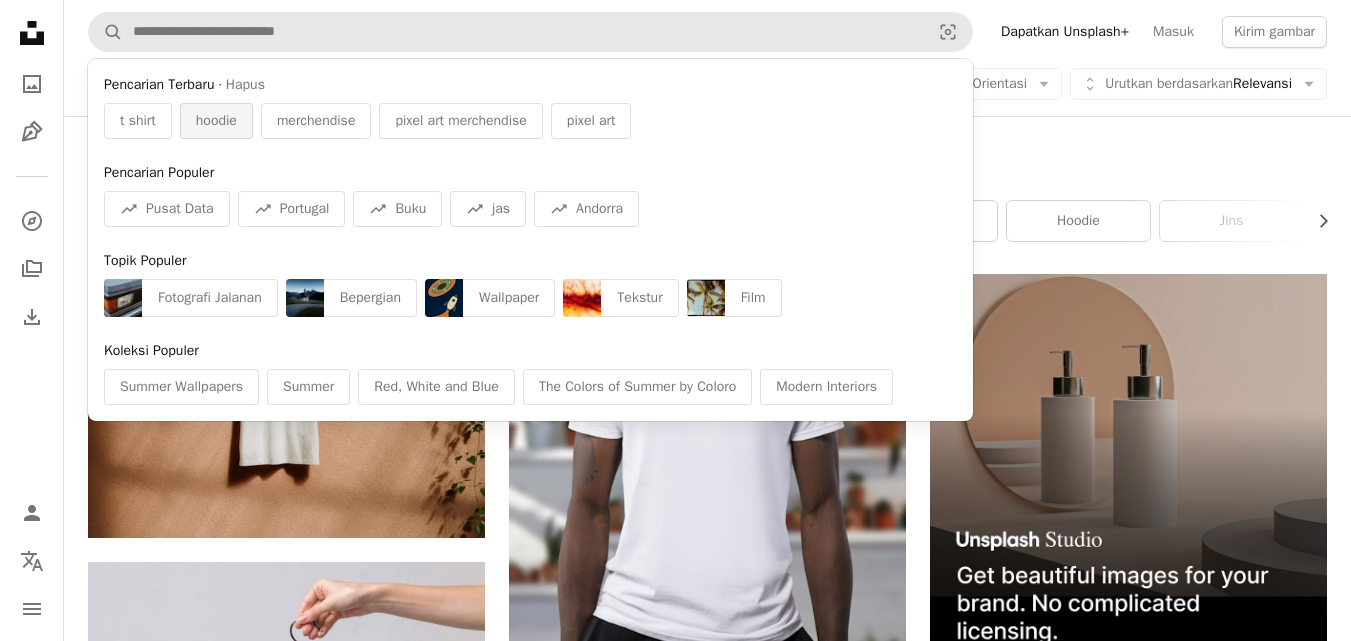click on "hoodie" at bounding box center (216, 121) 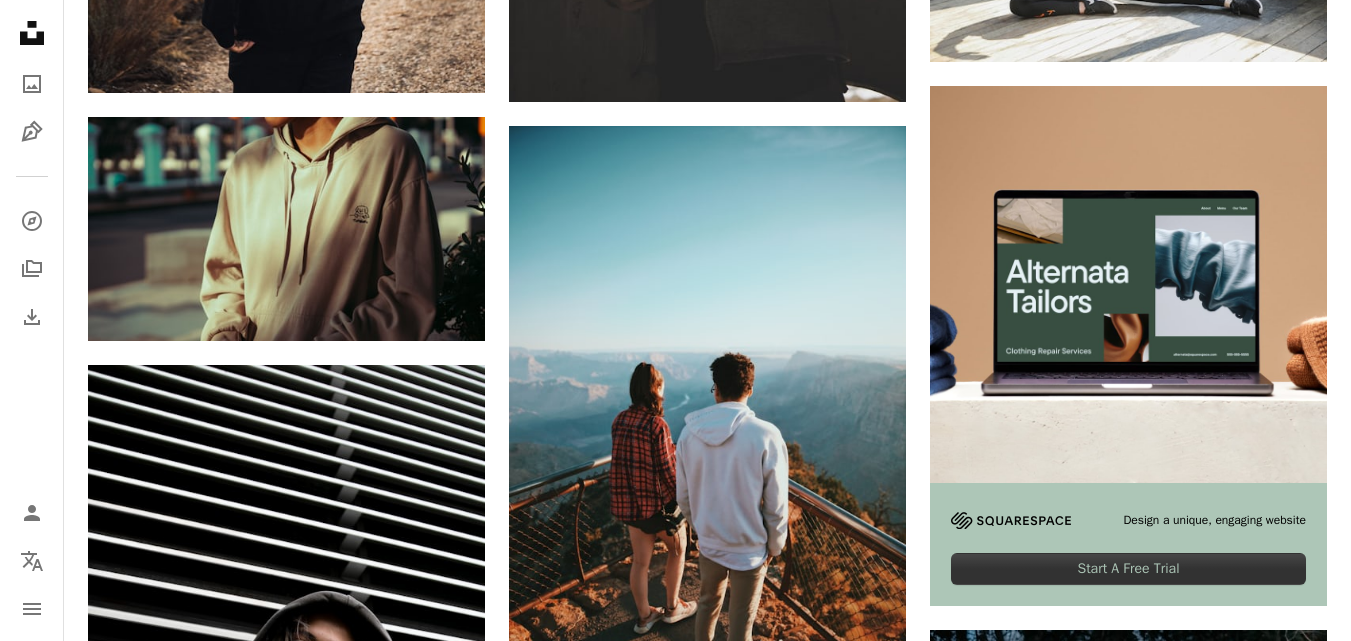 scroll, scrollTop: 9964, scrollLeft: 0, axis: vertical 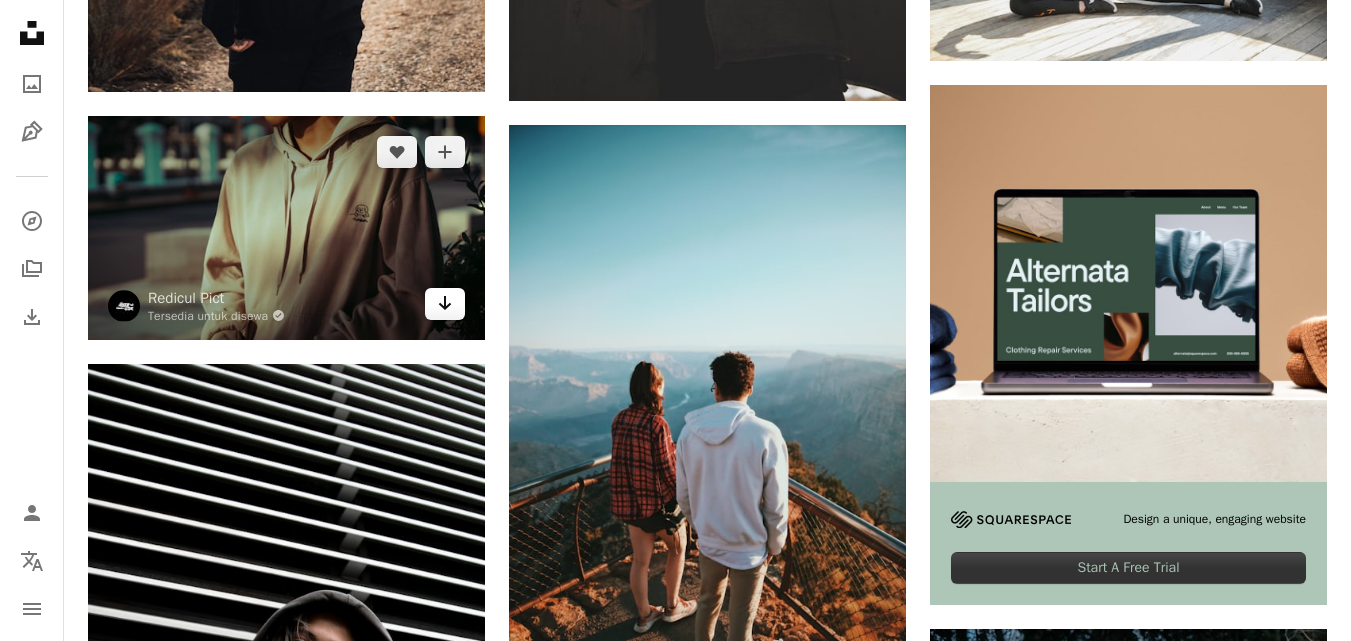 click on "Arrow pointing down" 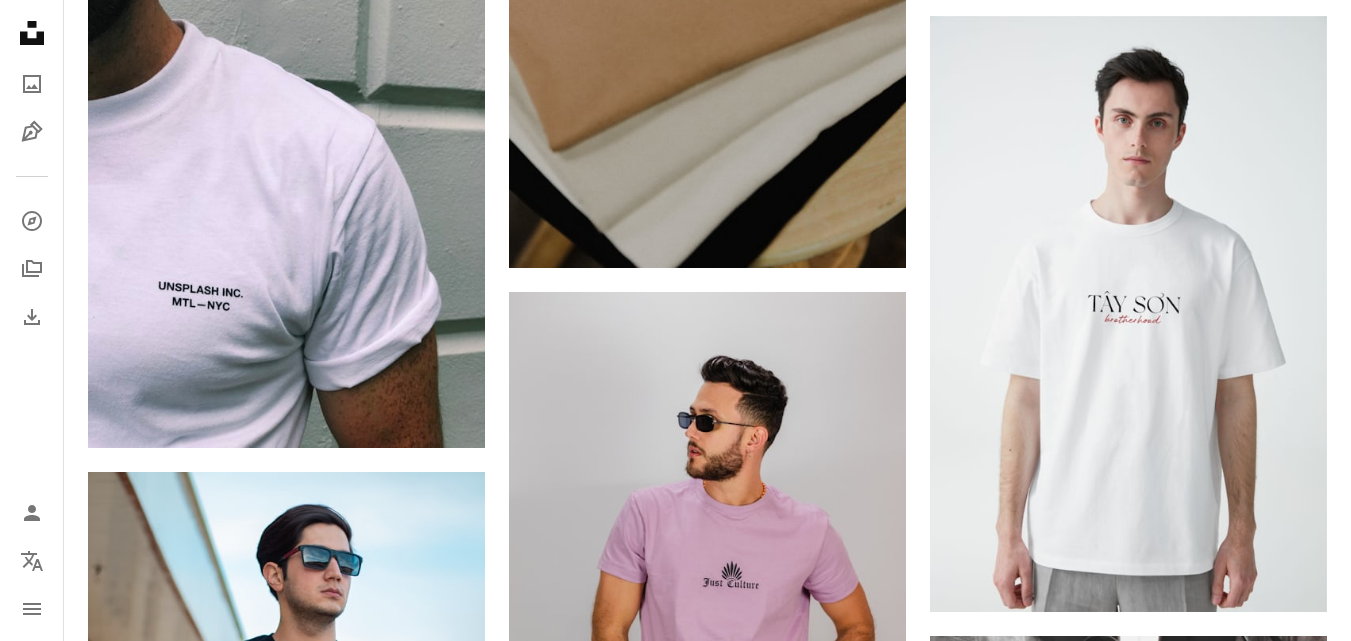 scroll, scrollTop: 0, scrollLeft: 0, axis: both 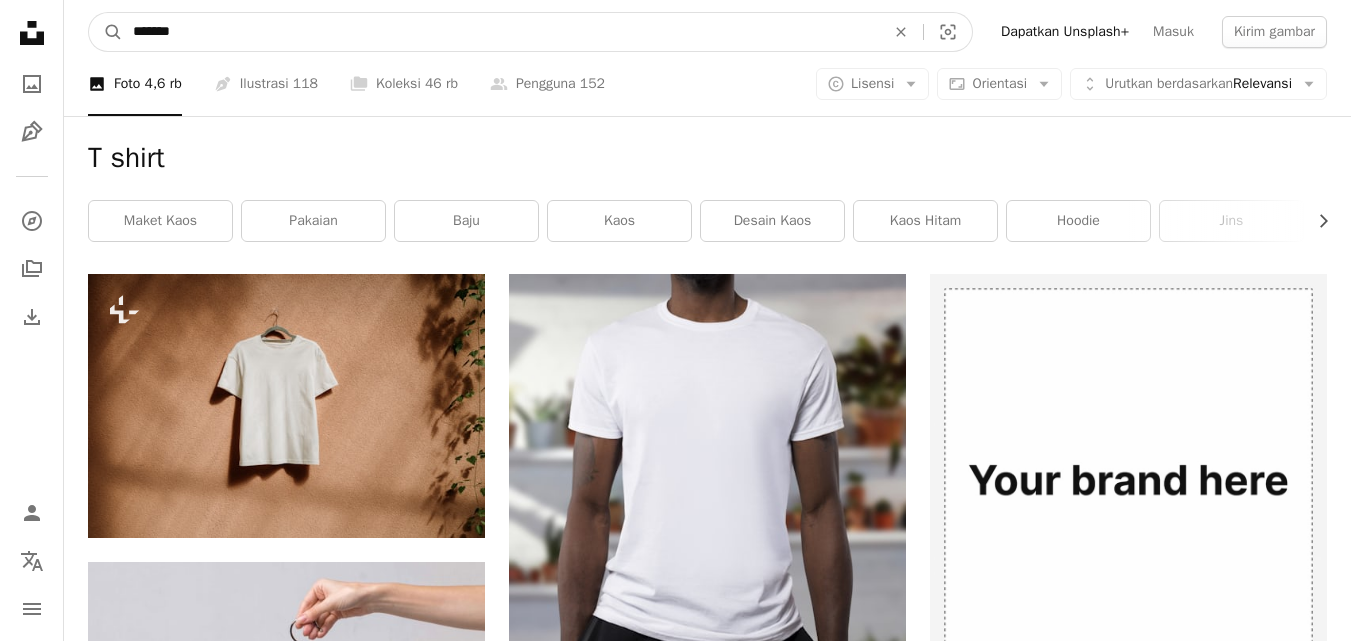 click on "*******" at bounding box center (501, 32) 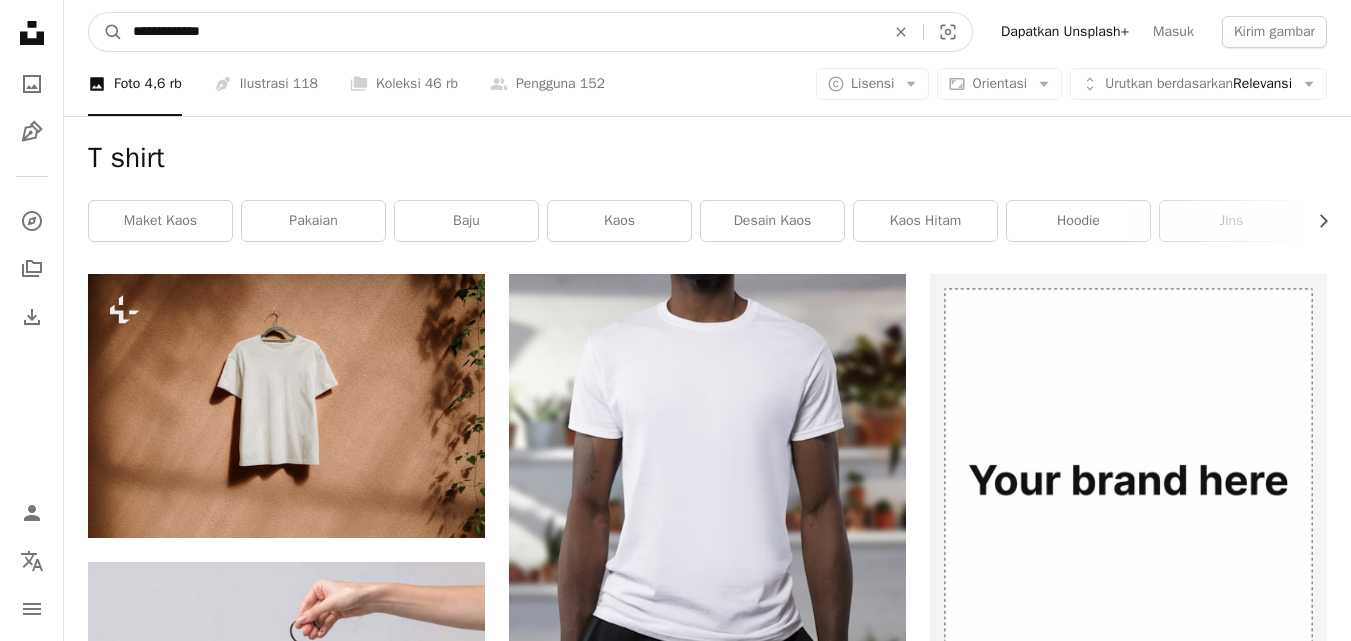 type on "**********" 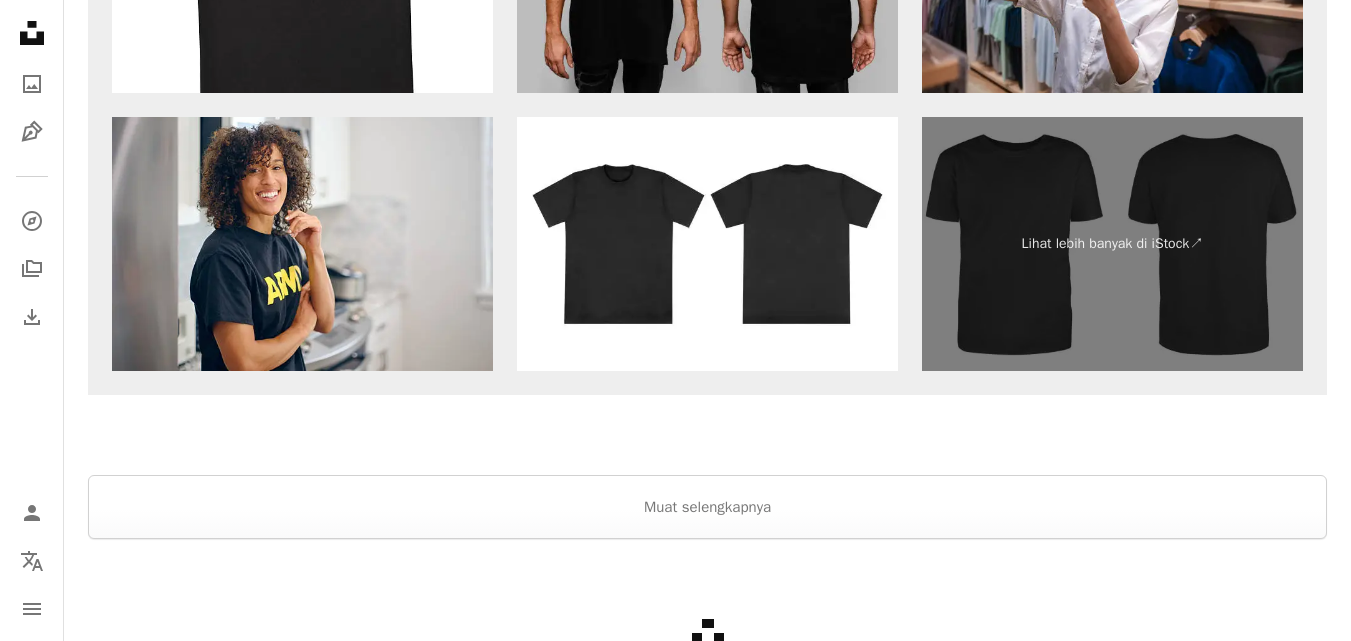 scroll, scrollTop: 4997, scrollLeft: 0, axis: vertical 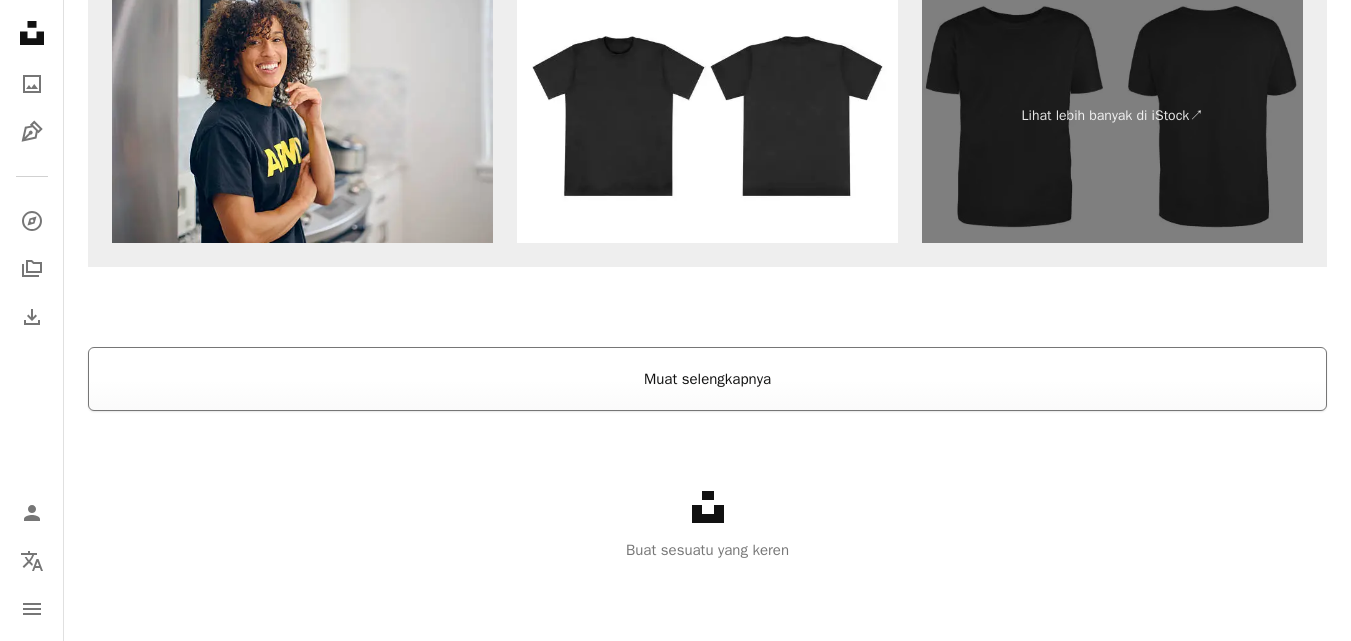 click on "Muat selengkapnya" at bounding box center (707, 379) 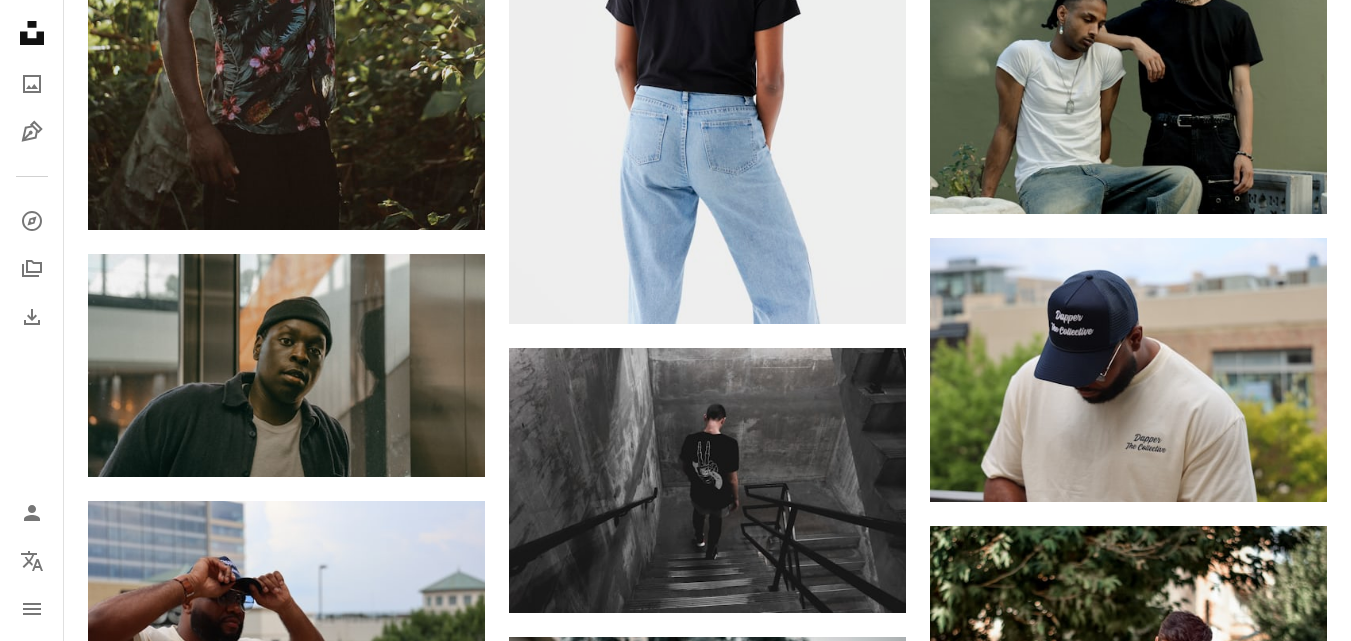 scroll, scrollTop: 11996, scrollLeft: 0, axis: vertical 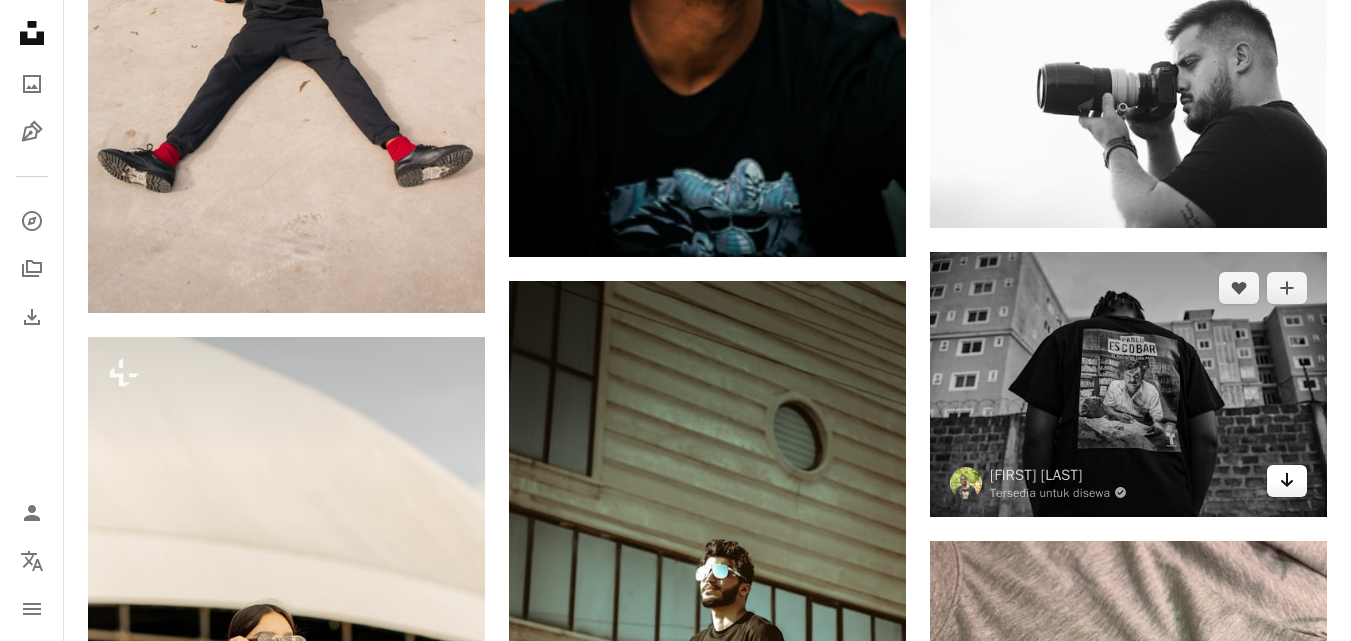 click on "Arrow pointing down" 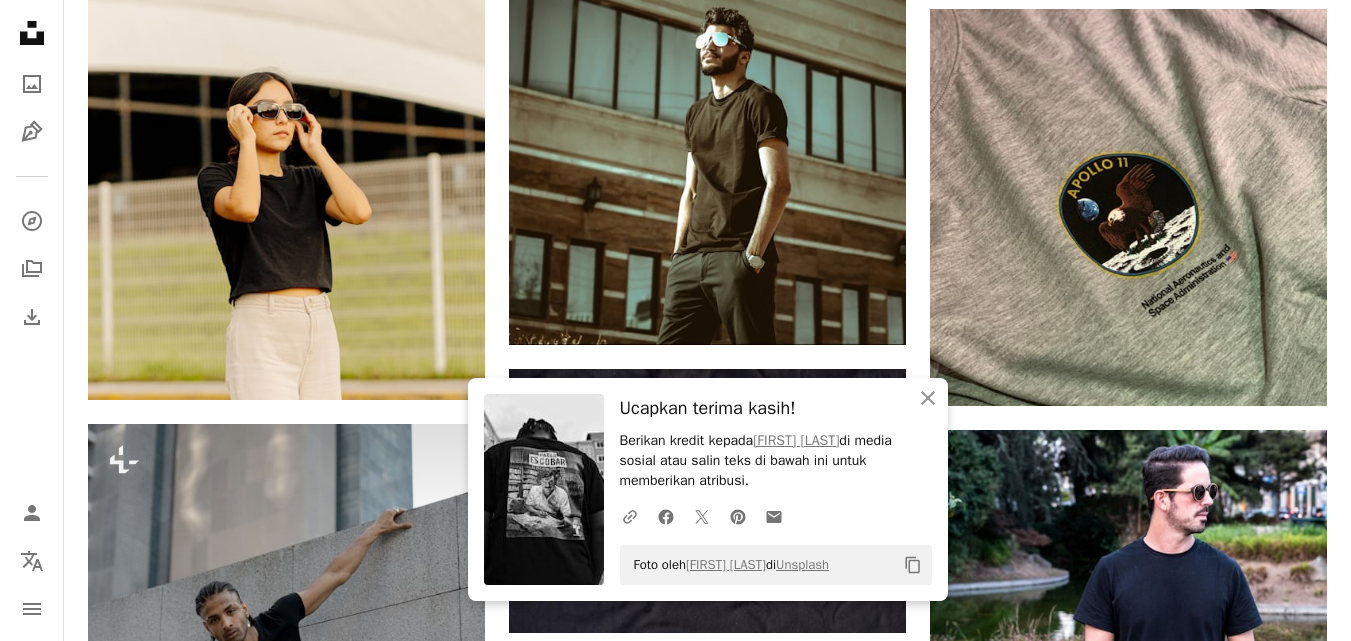 scroll, scrollTop: 17656, scrollLeft: 0, axis: vertical 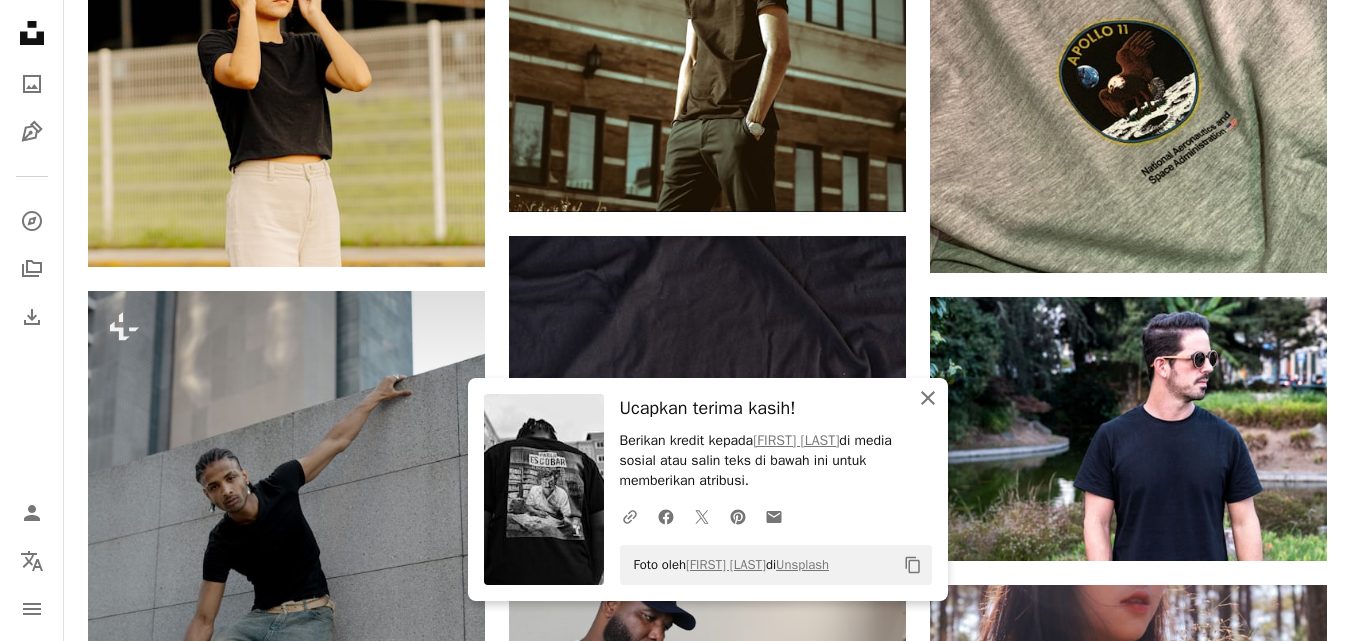 click on "An X shape" 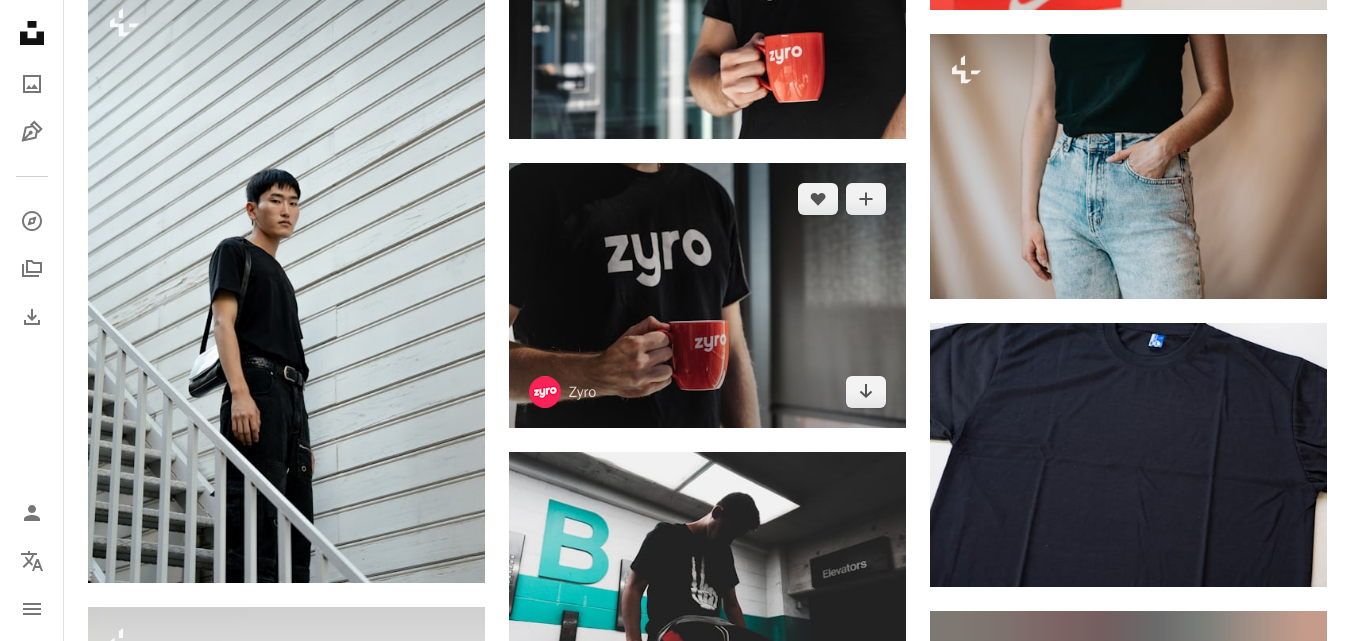 scroll, scrollTop: 20404, scrollLeft: 0, axis: vertical 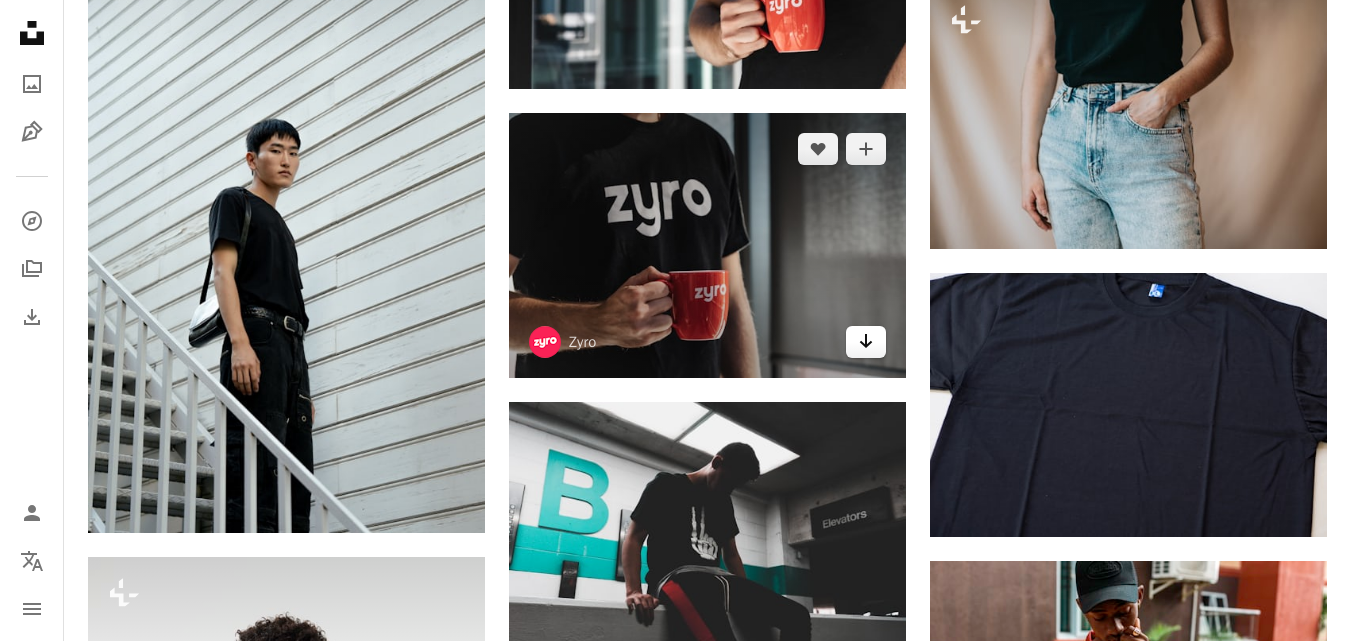 click on "Arrow pointing down" 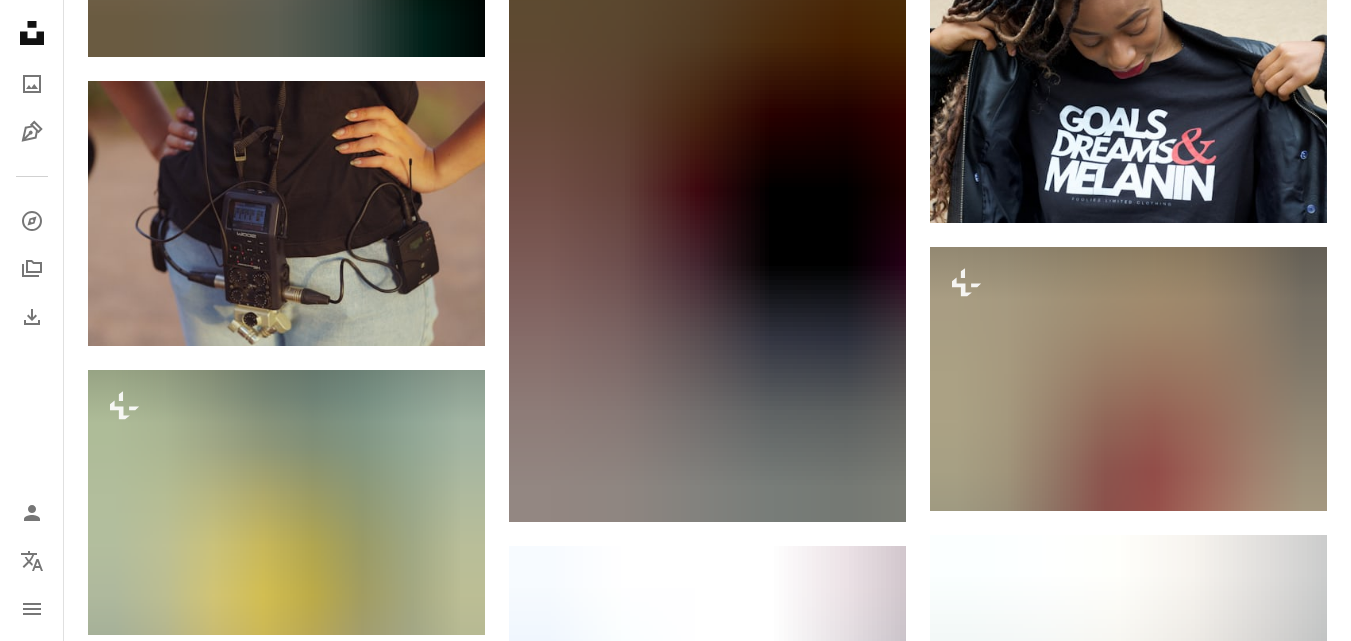 scroll, scrollTop: 22338, scrollLeft: 0, axis: vertical 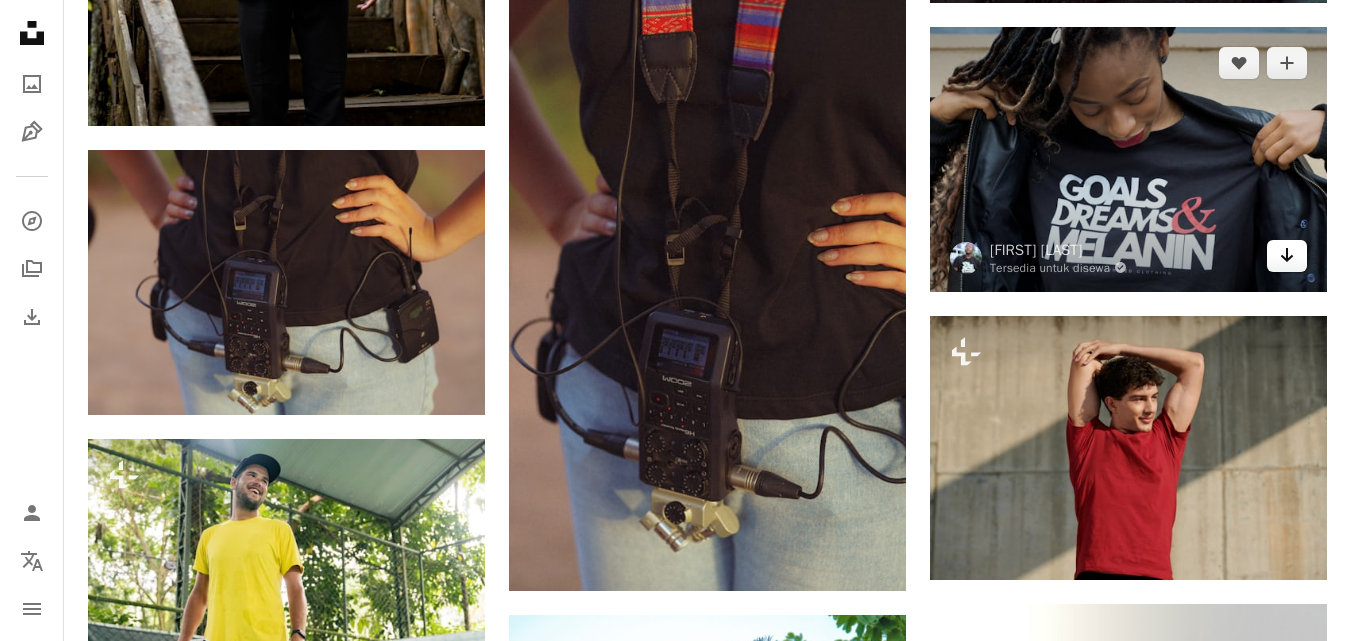 click on "Arrow pointing down" 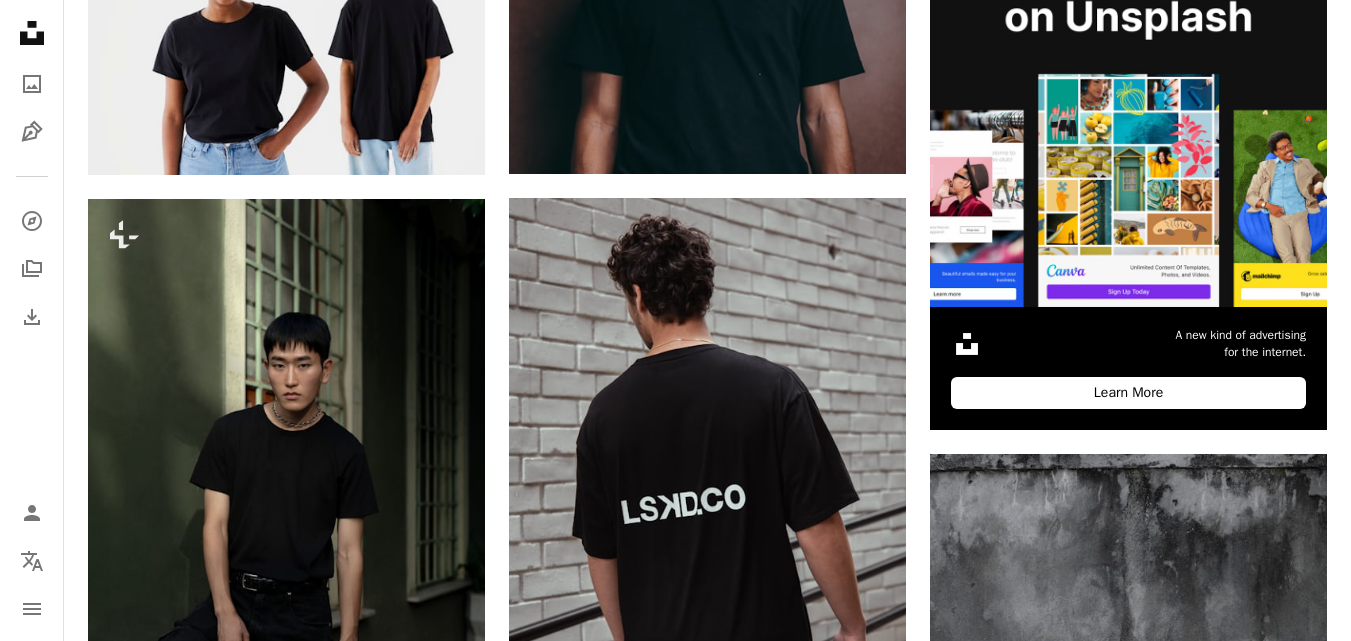 scroll, scrollTop: 0, scrollLeft: 0, axis: both 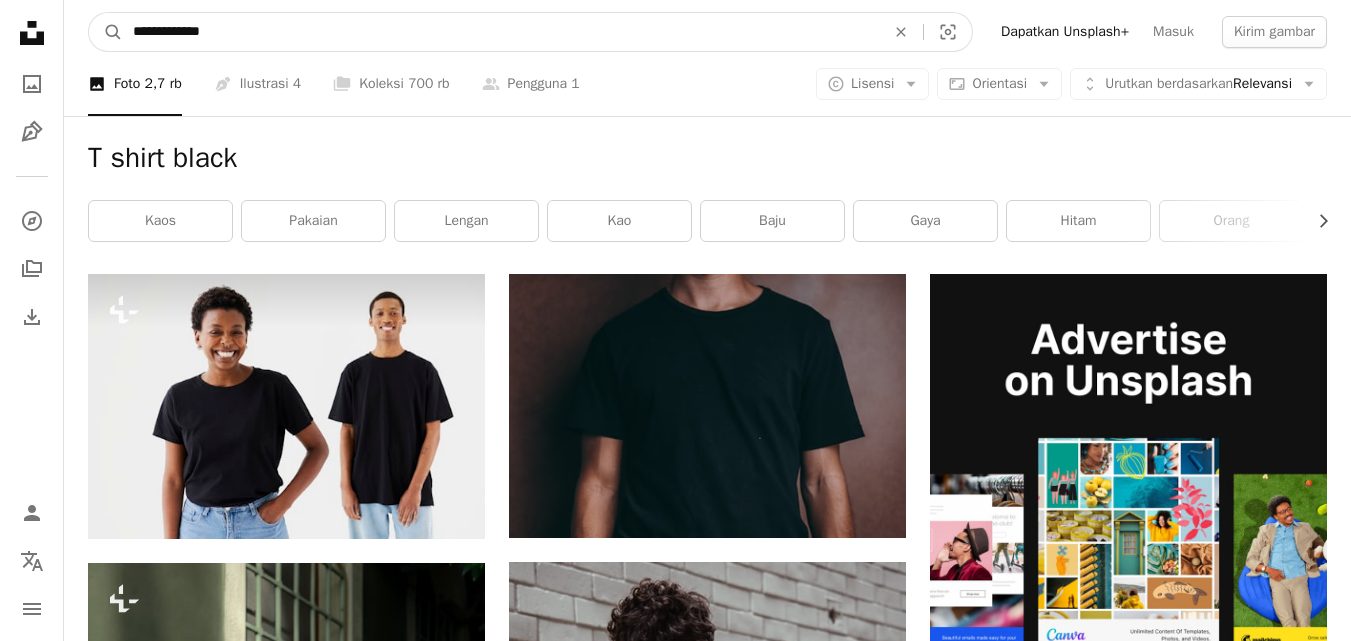 drag, startPoint x: 211, startPoint y: 26, endPoint x: 169, endPoint y: 26, distance: 42 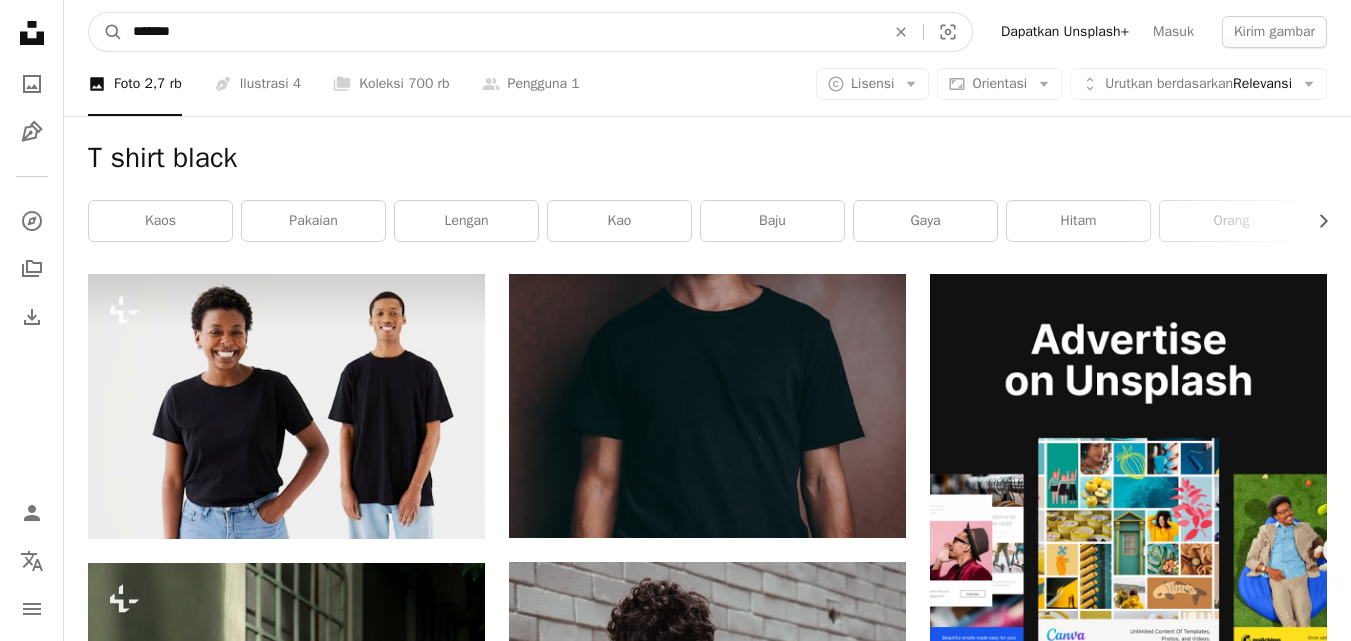 type on "*******" 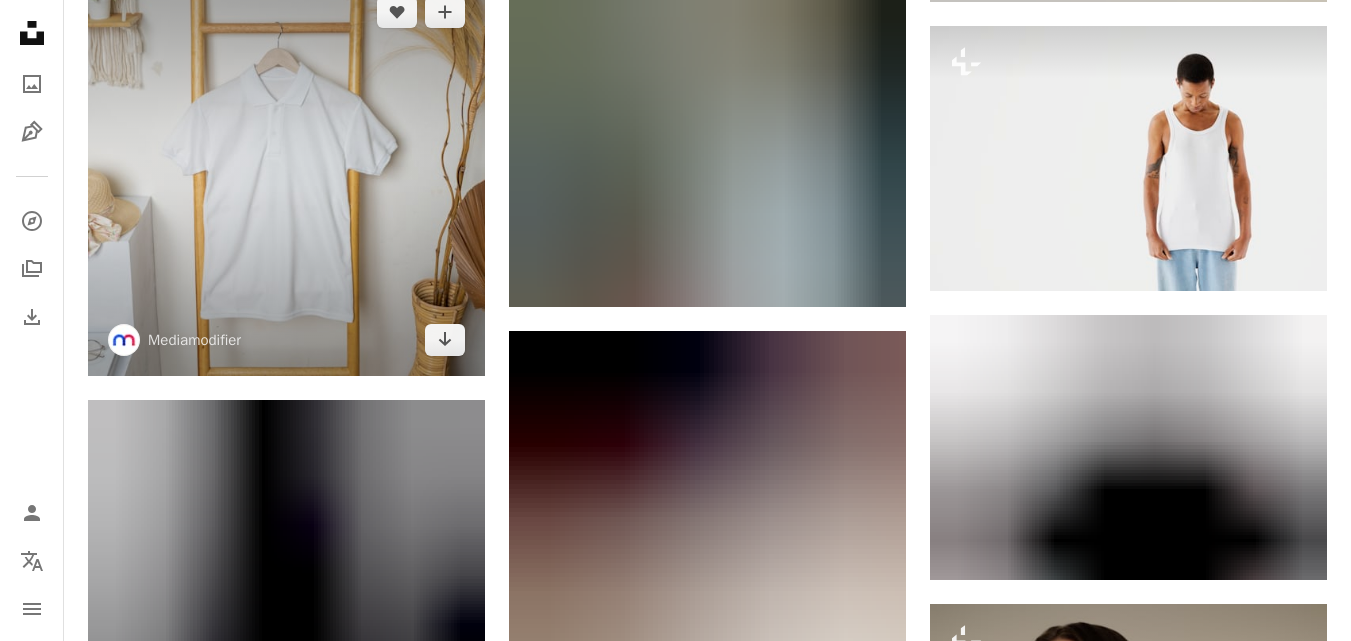 scroll, scrollTop: 38365, scrollLeft: 0, axis: vertical 